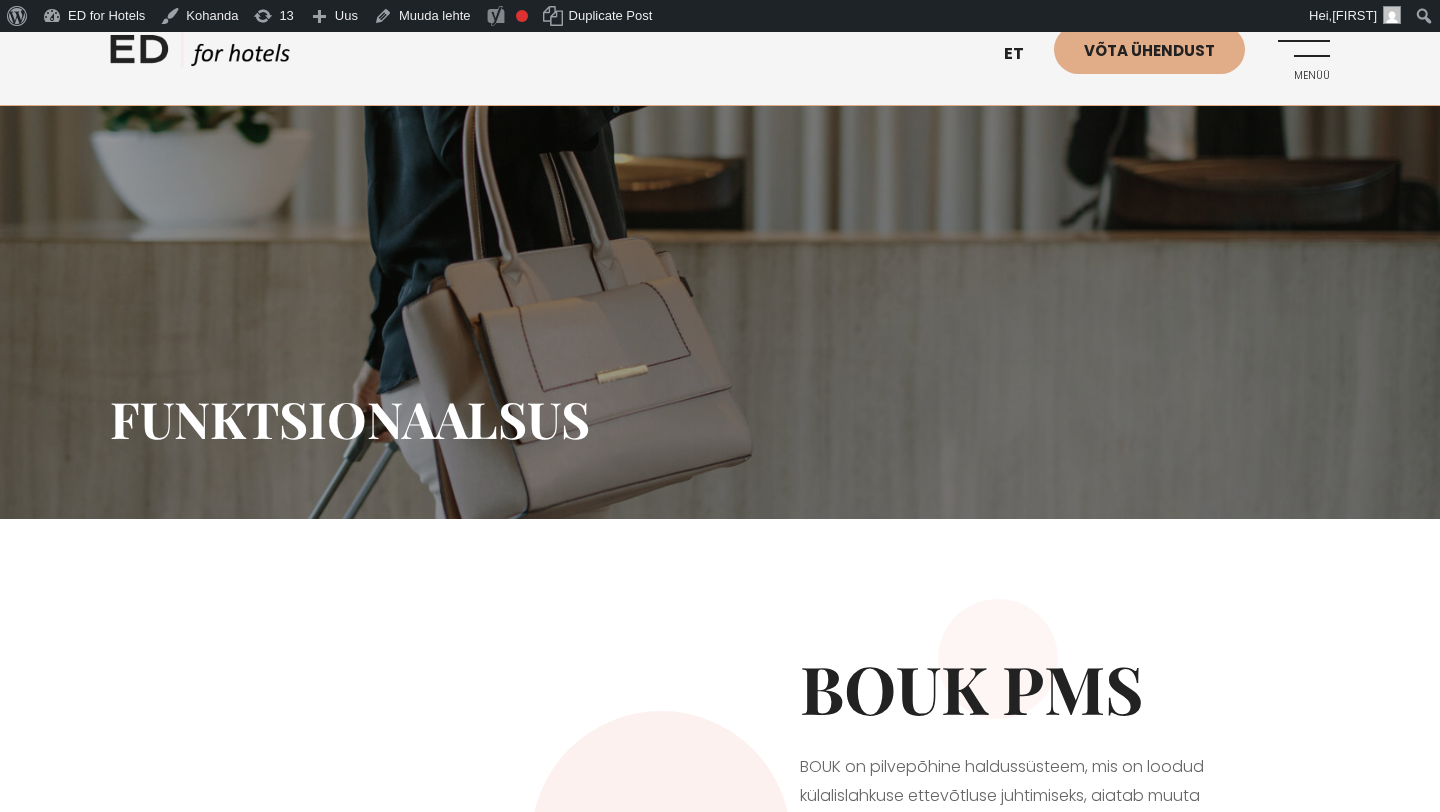scroll, scrollTop: 0, scrollLeft: 0, axis: both 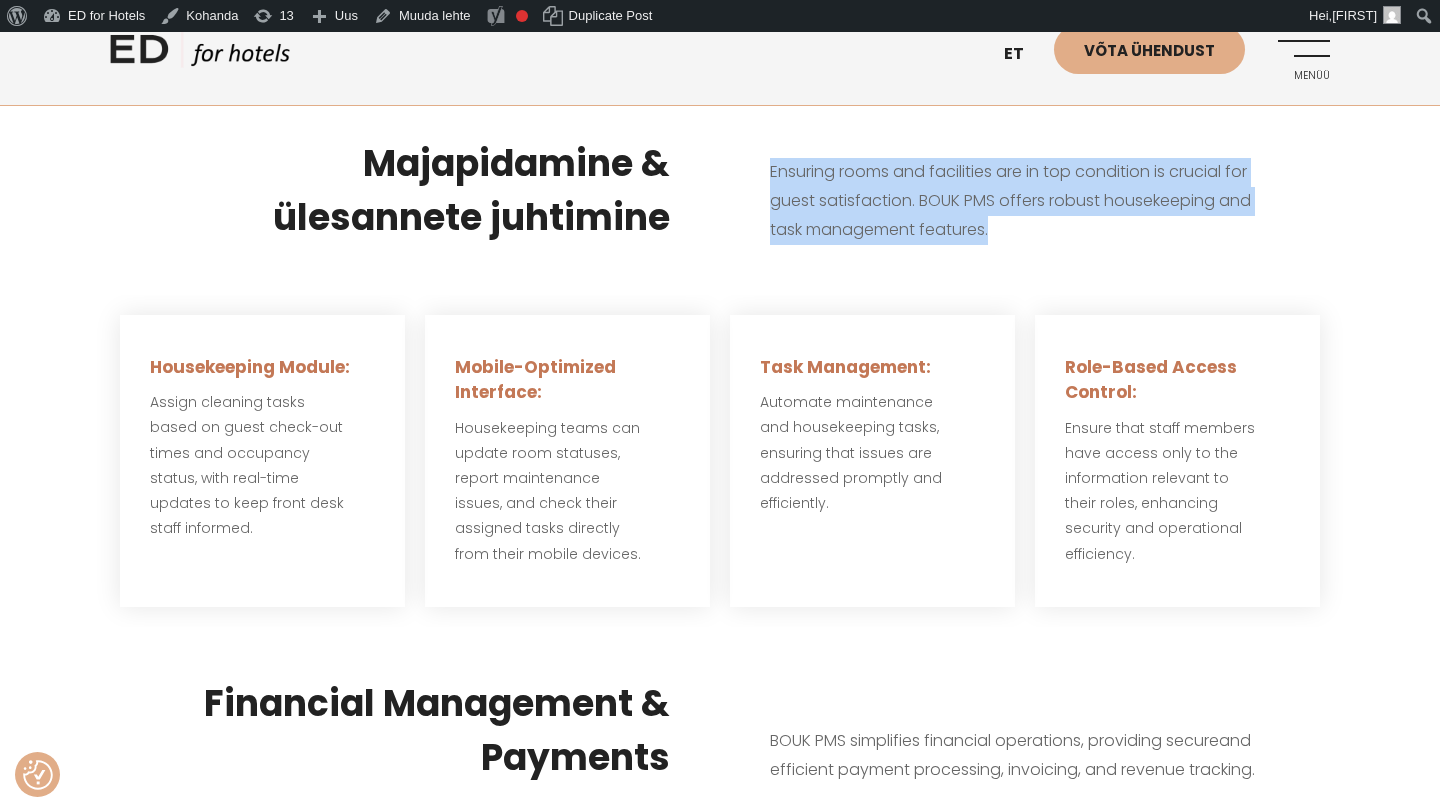 drag, startPoint x: 1004, startPoint y: 207, endPoint x: 768, endPoint y: 142, distance: 244.78766 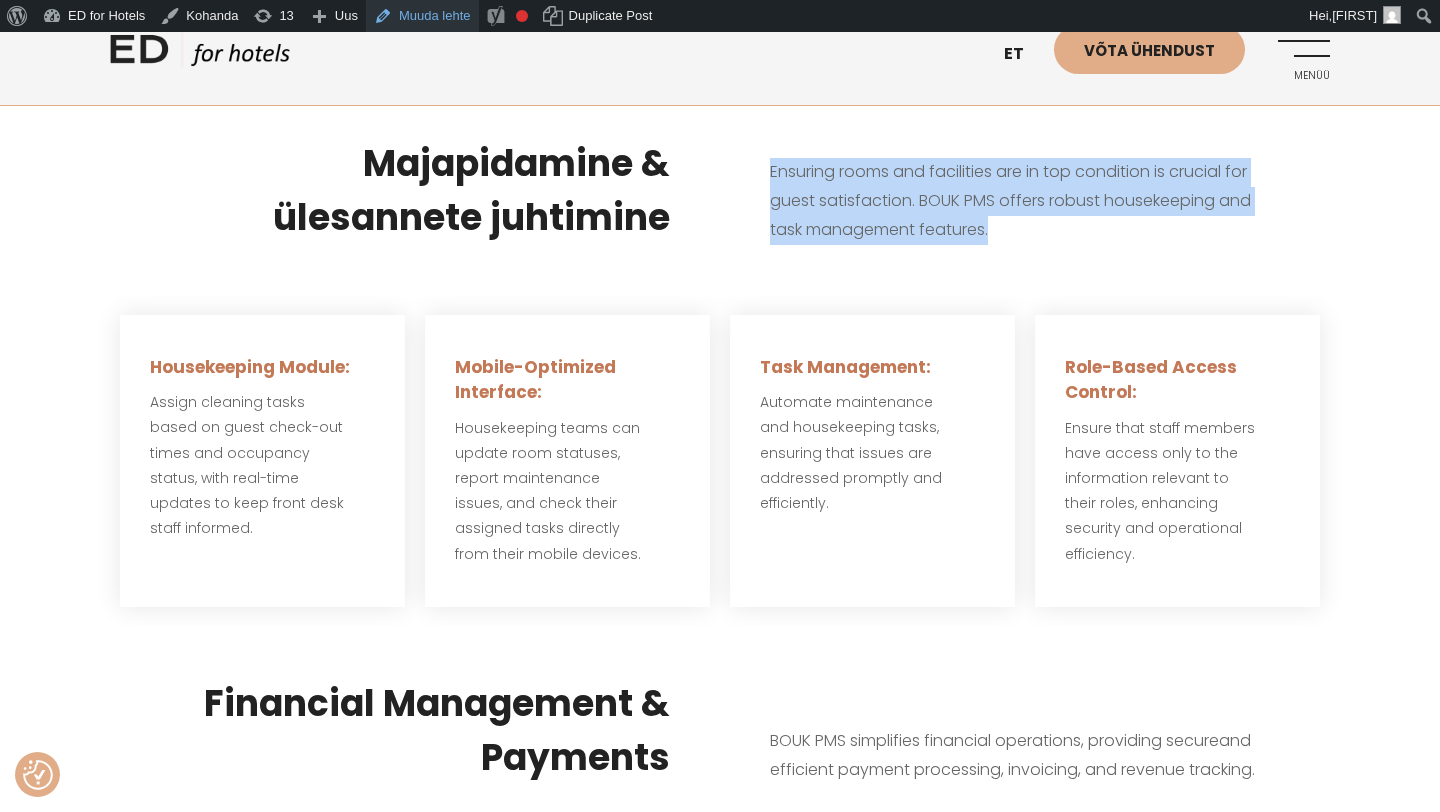 click on "Muuda lehte" at bounding box center (422, 16) 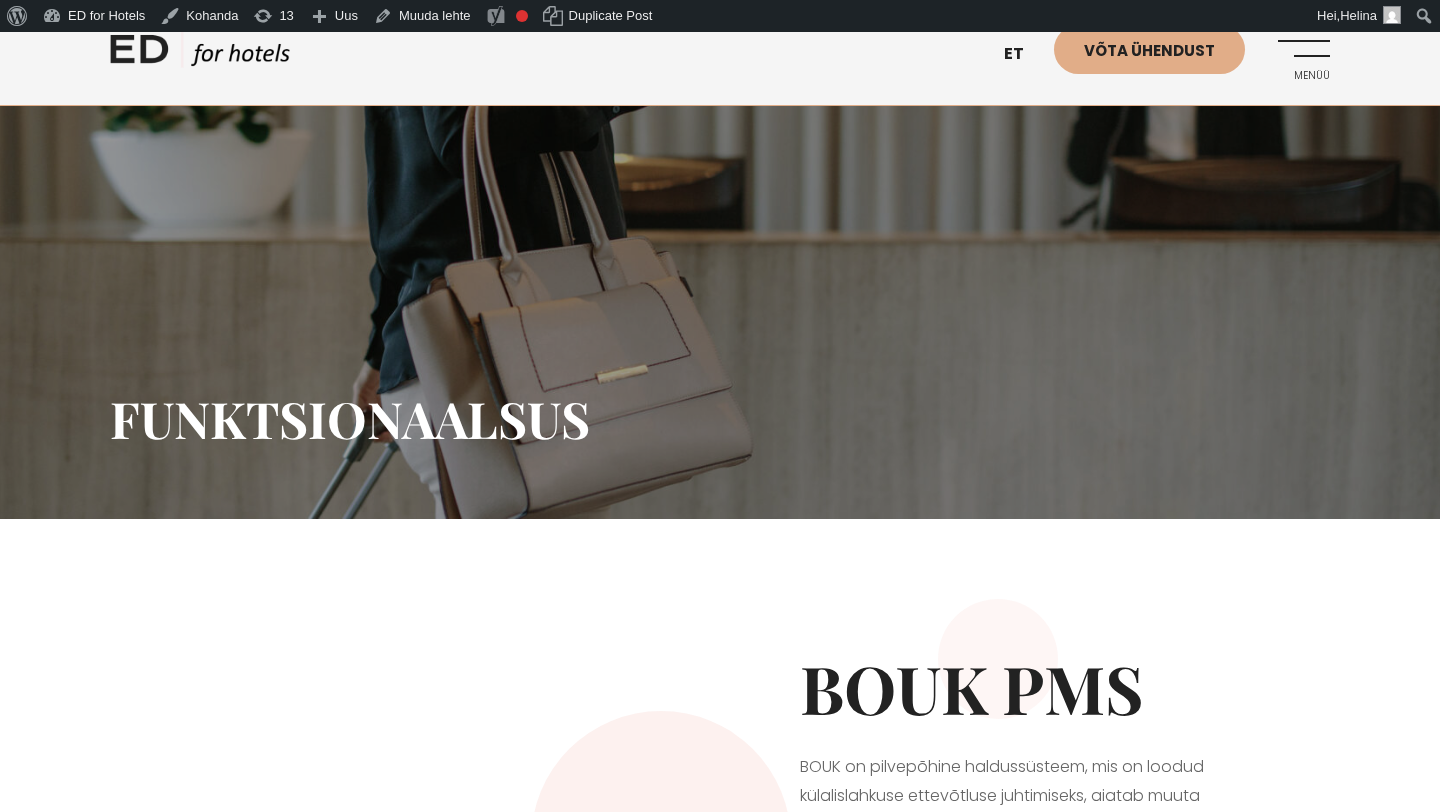 scroll, scrollTop: 542, scrollLeft: 0, axis: vertical 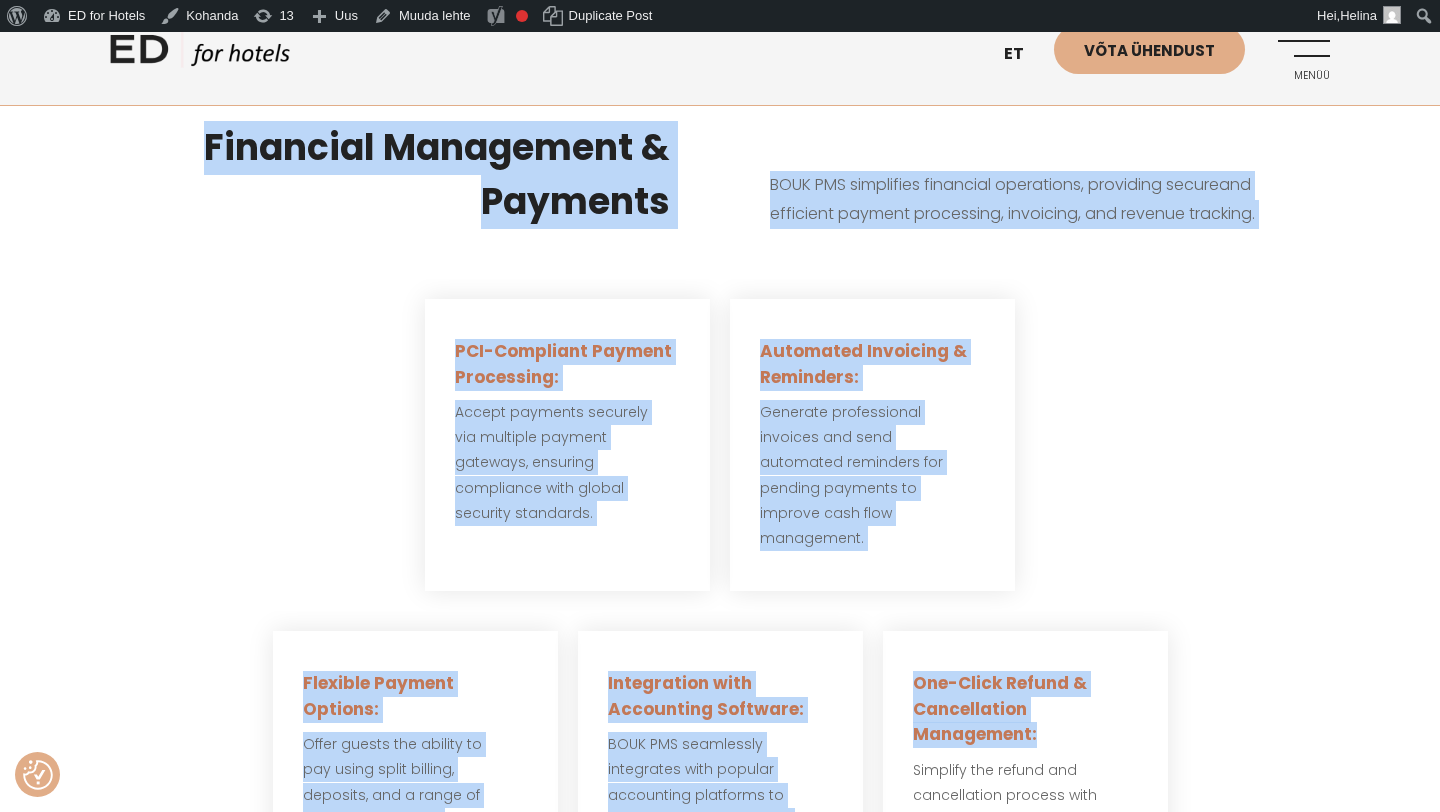 drag, startPoint x: 203, startPoint y: 124, endPoint x: 1198, endPoint y: 701, distance: 1150.1974 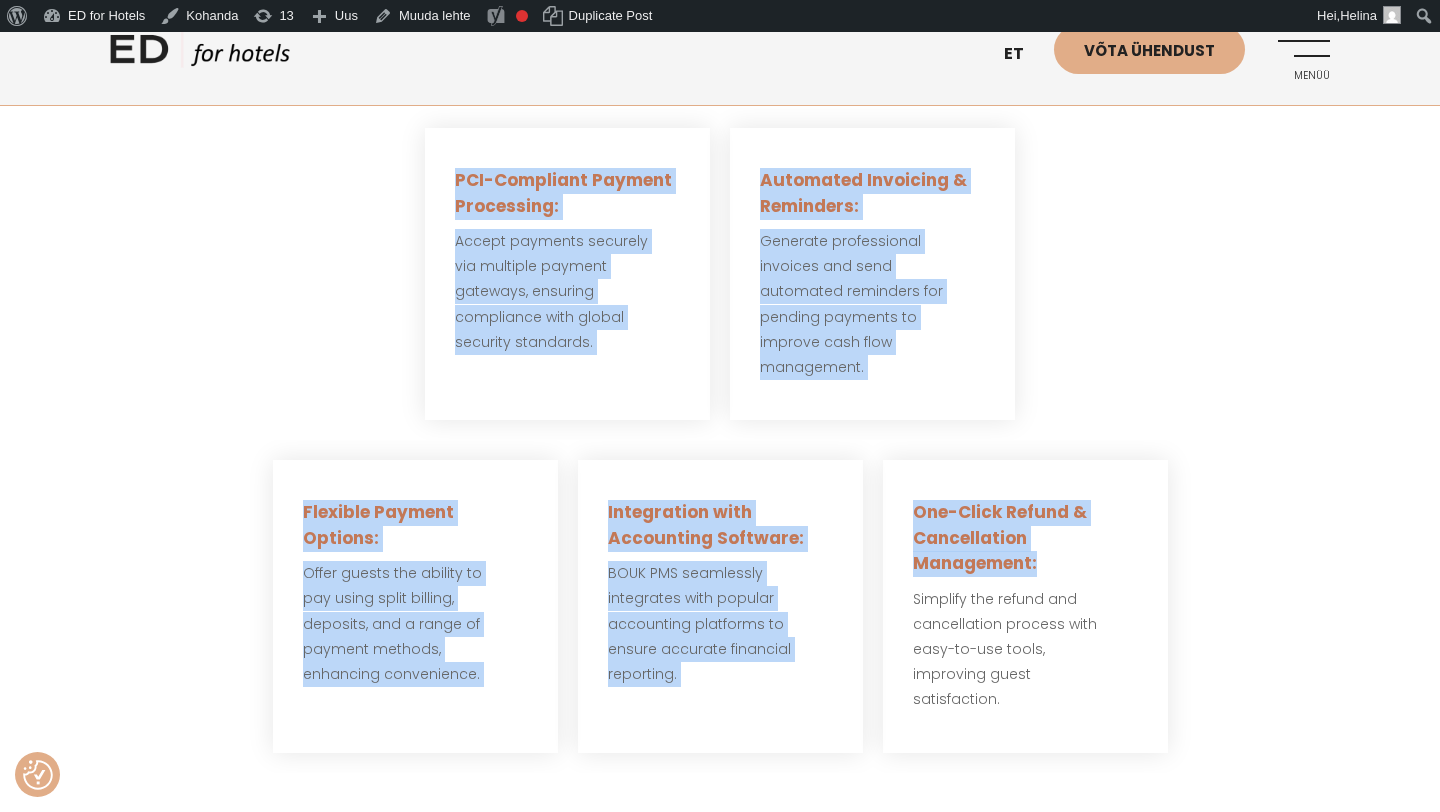 scroll, scrollTop: 3715, scrollLeft: 0, axis: vertical 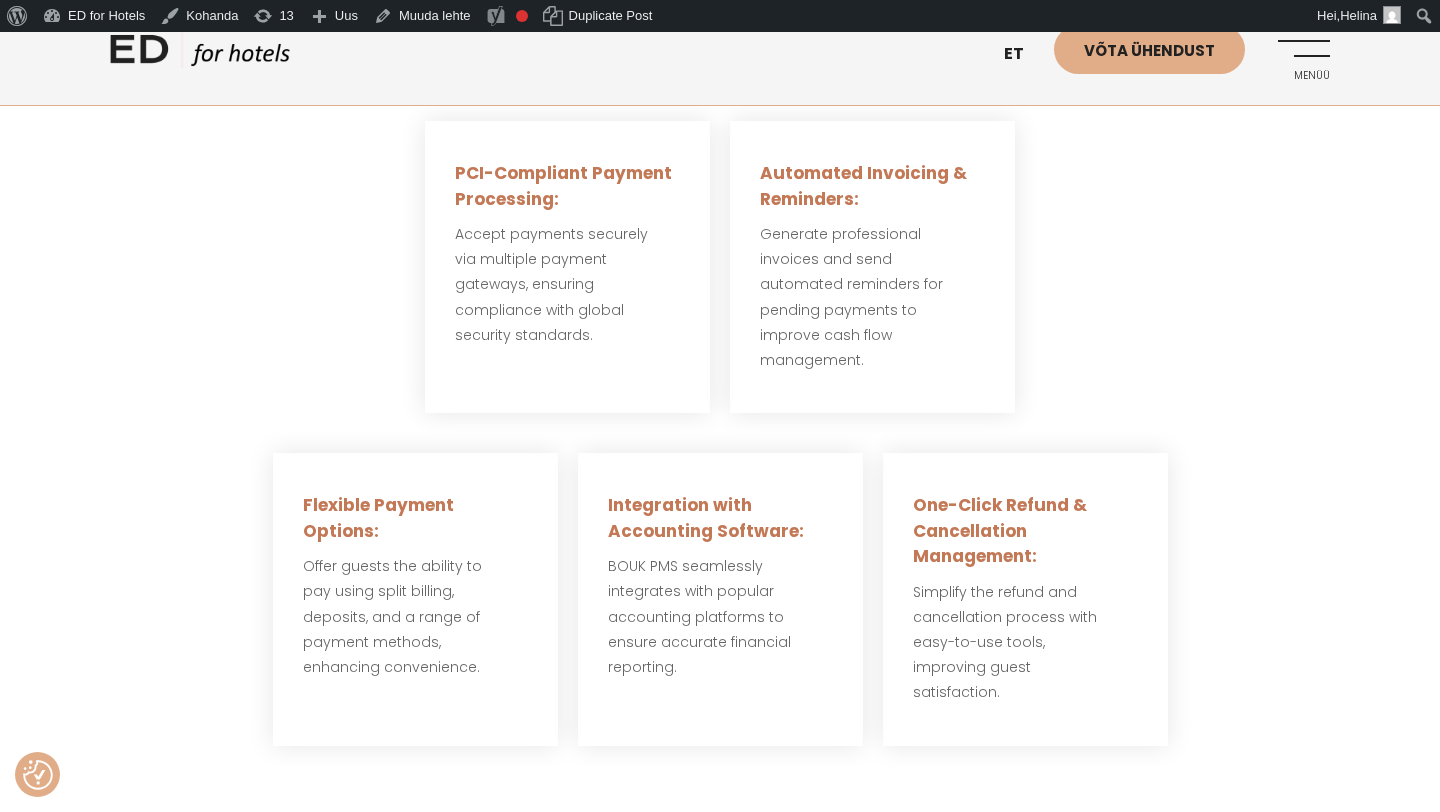 click on "Flexible Payment Options:
Offer guests the ability to pay using split billing, deposits, and a range of payment methods, enhancing convenience.
Integration with Accounting Software:
BOUK PMS seamlessly integrates with popular accounting platforms to ensure accurate financial reporting.
One-Click Refund & Cancellation Management:
Simplify the refund and cancellation process with easy-to-use tools, improving guest satisfaction." at bounding box center (720, 599) 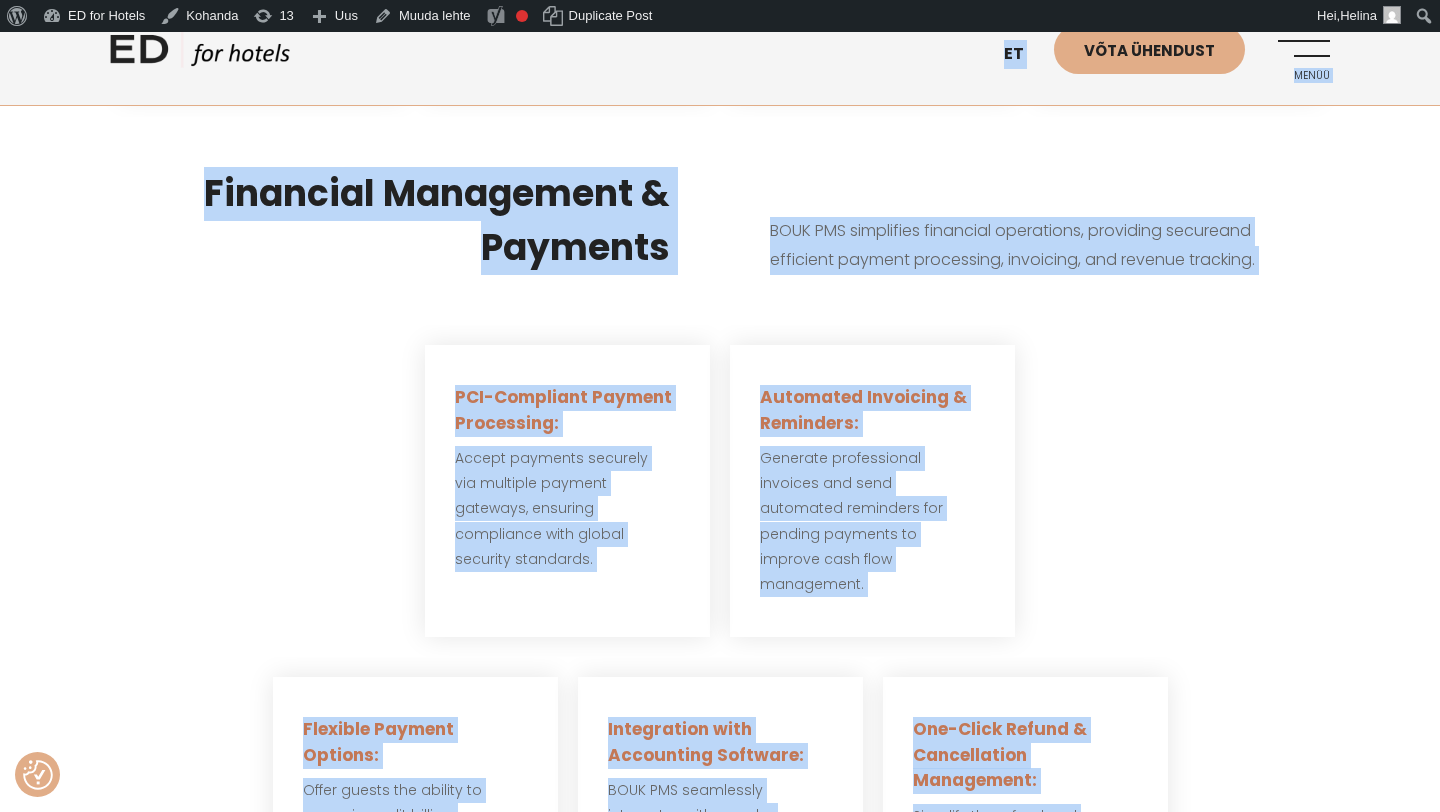 scroll, scrollTop: 3436, scrollLeft: 0, axis: vertical 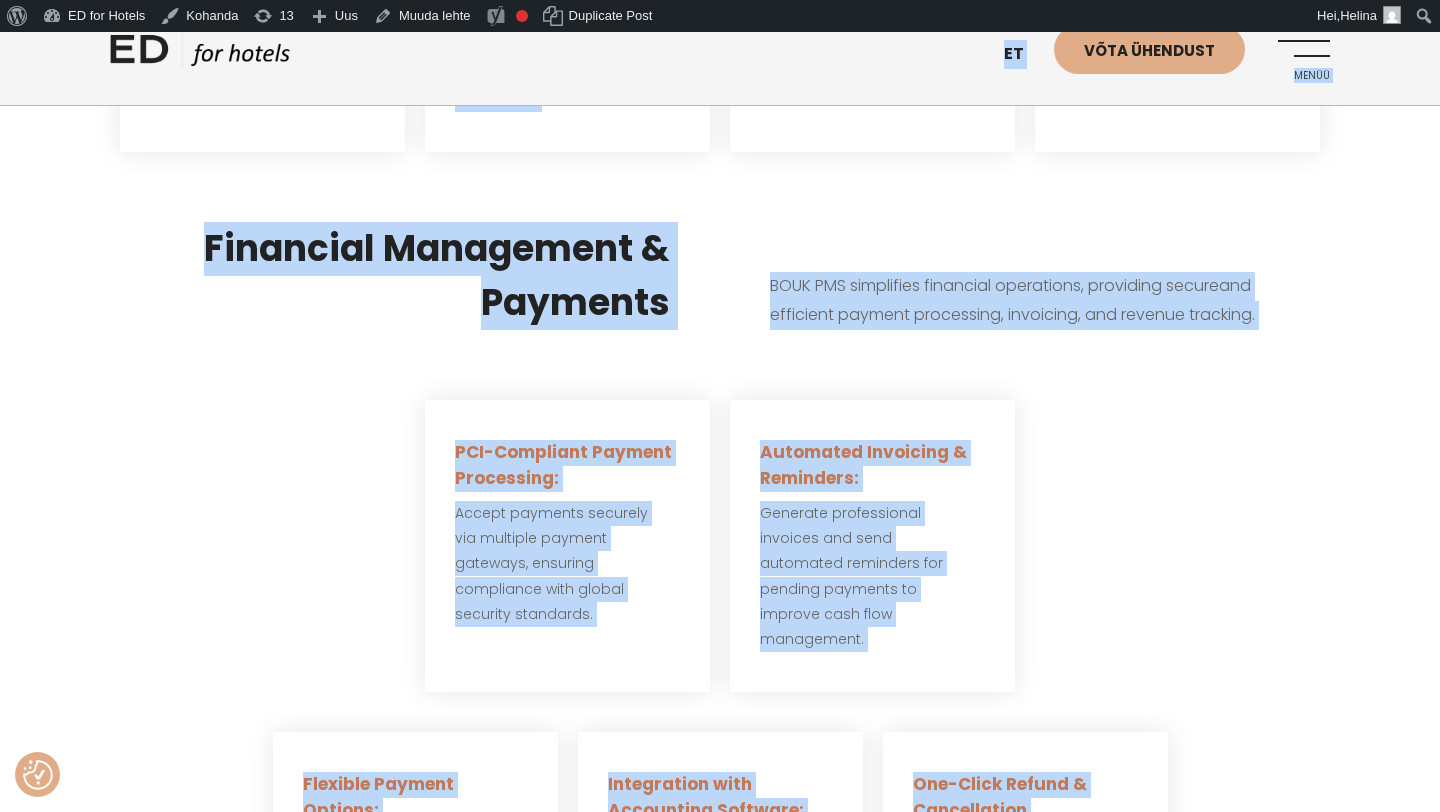 drag, startPoint x: 1039, startPoint y: 693, endPoint x: 345, endPoint y: 87, distance: 921.34247 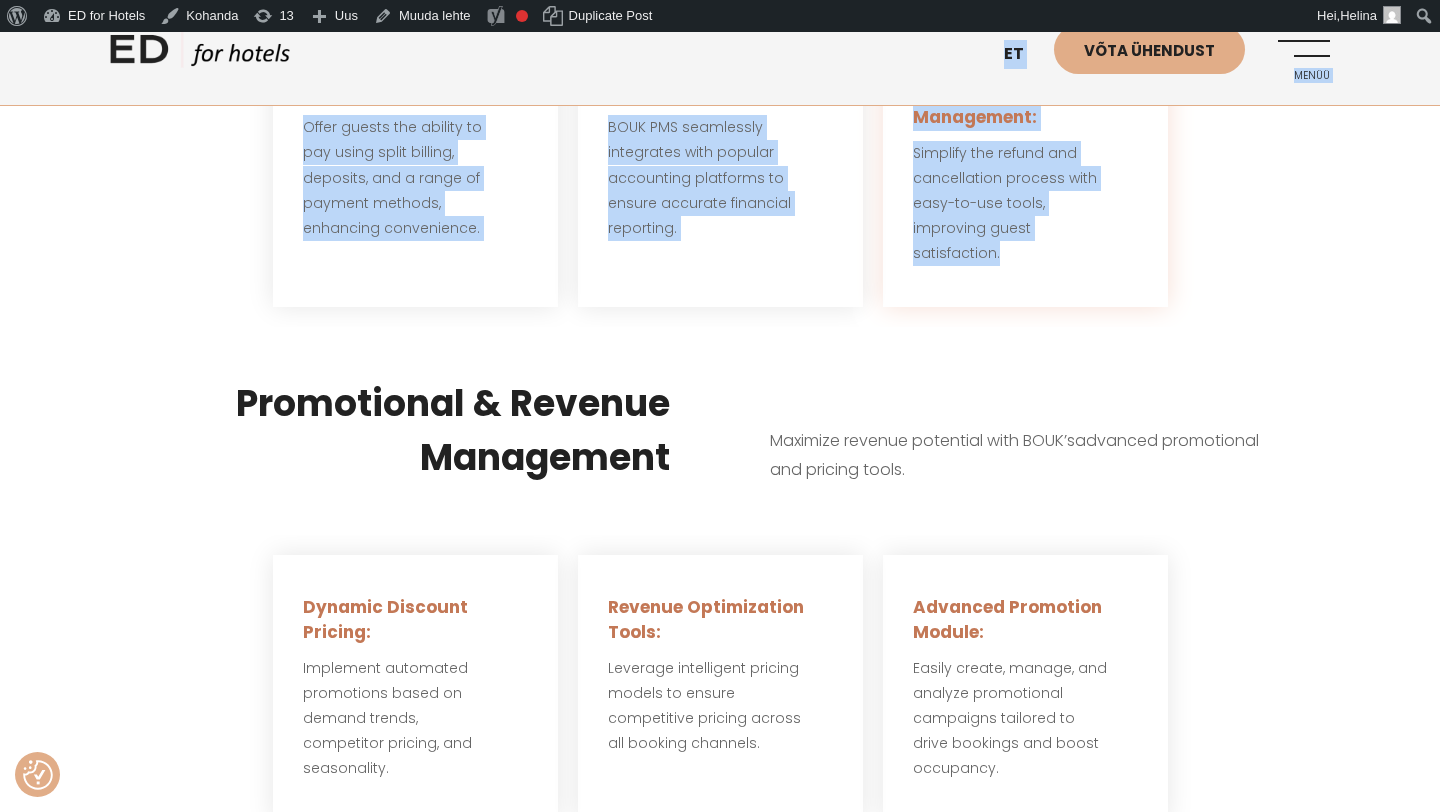 scroll, scrollTop: 4152, scrollLeft: 0, axis: vertical 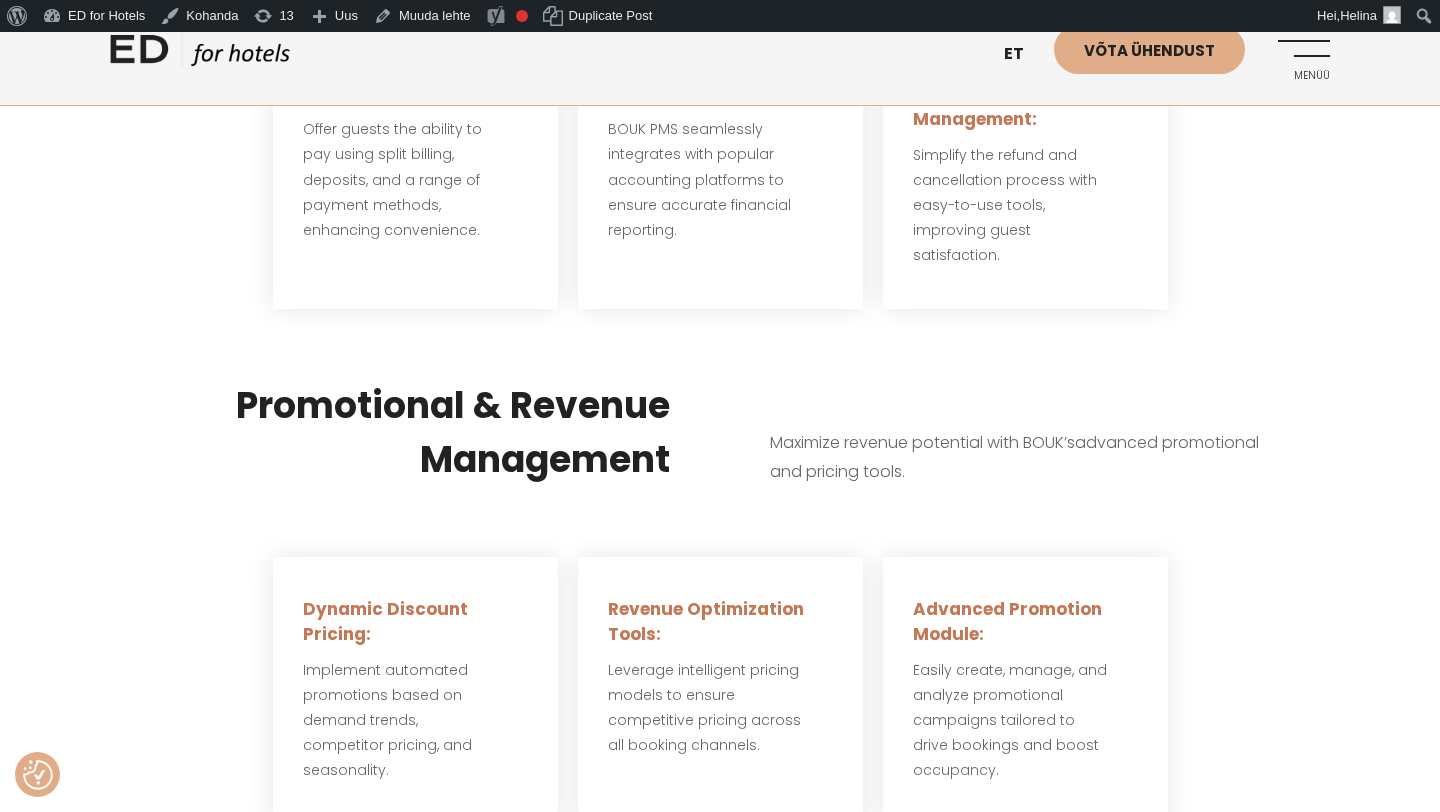 click on "Promotional & Revenue Management" at bounding box center (415, 433) 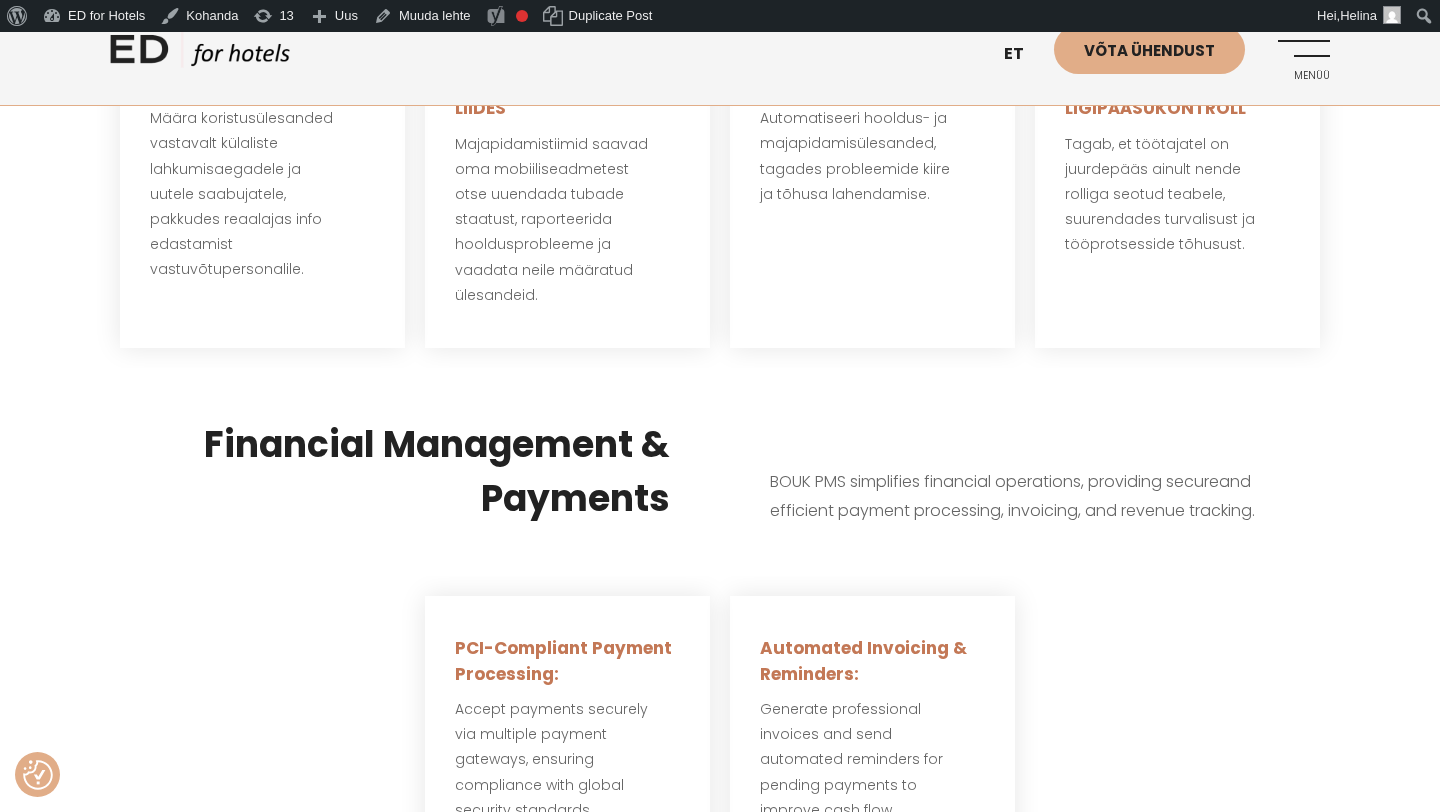scroll, scrollTop: 3082, scrollLeft: 0, axis: vertical 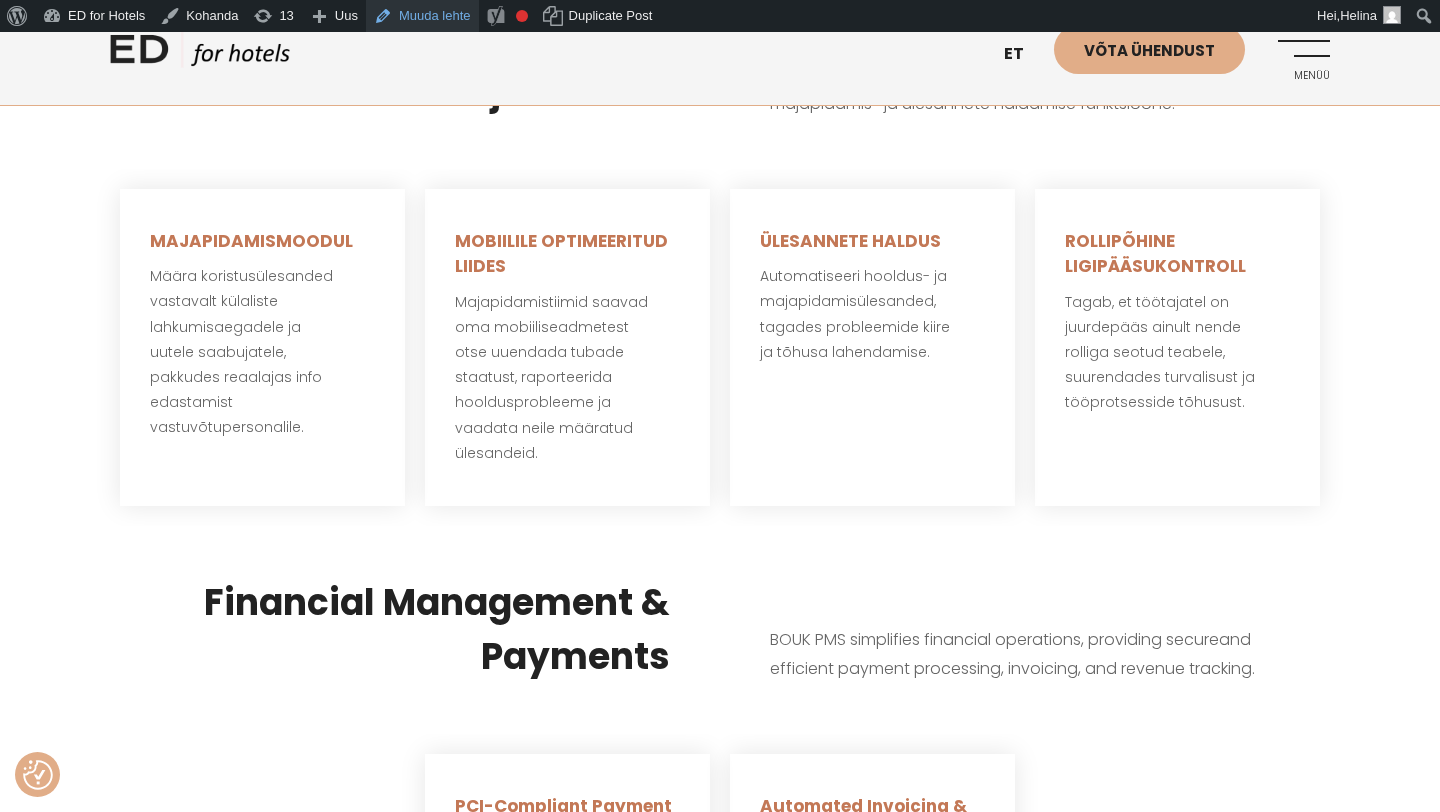 click on "Muuda lehte" at bounding box center [422, 16] 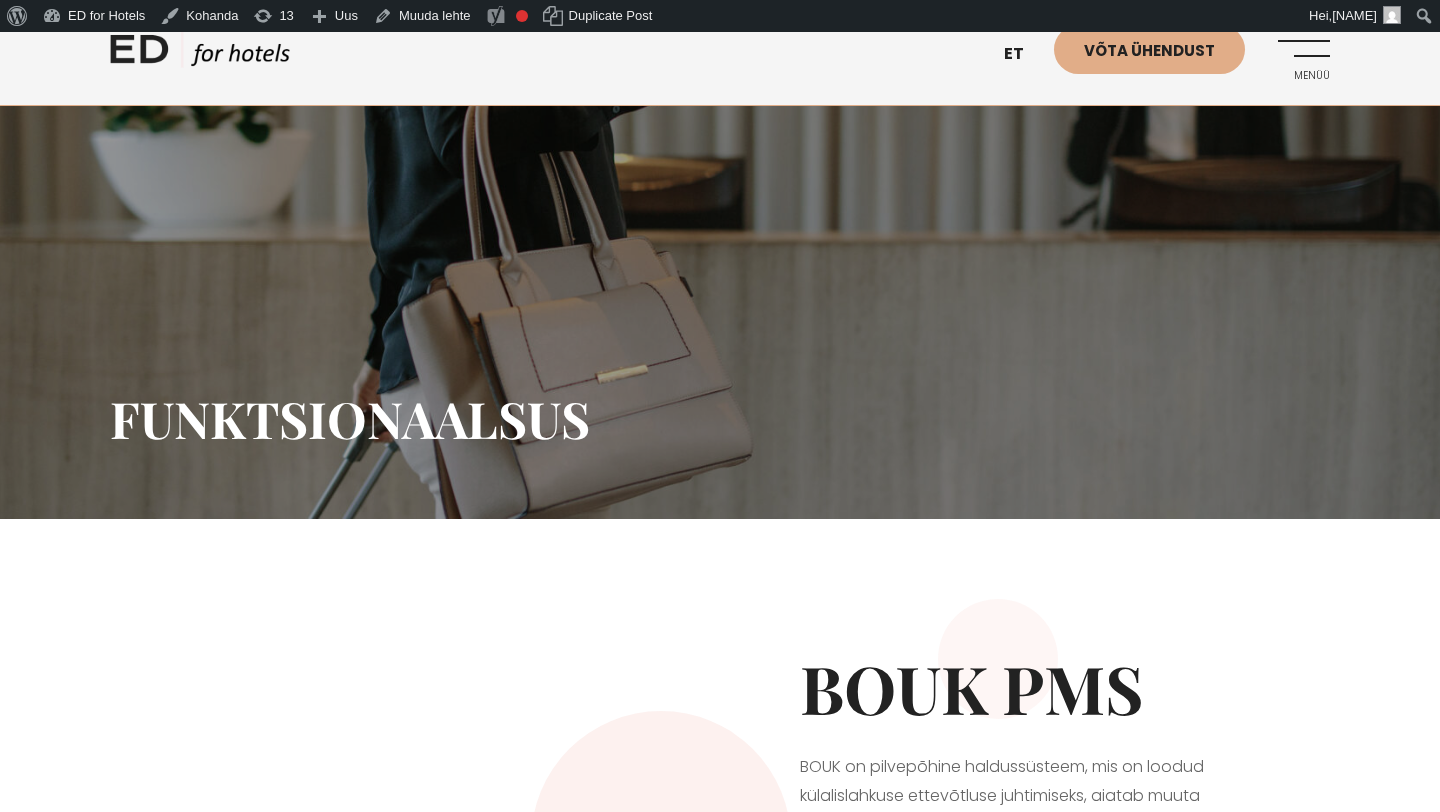 scroll, scrollTop: 0, scrollLeft: 0, axis: both 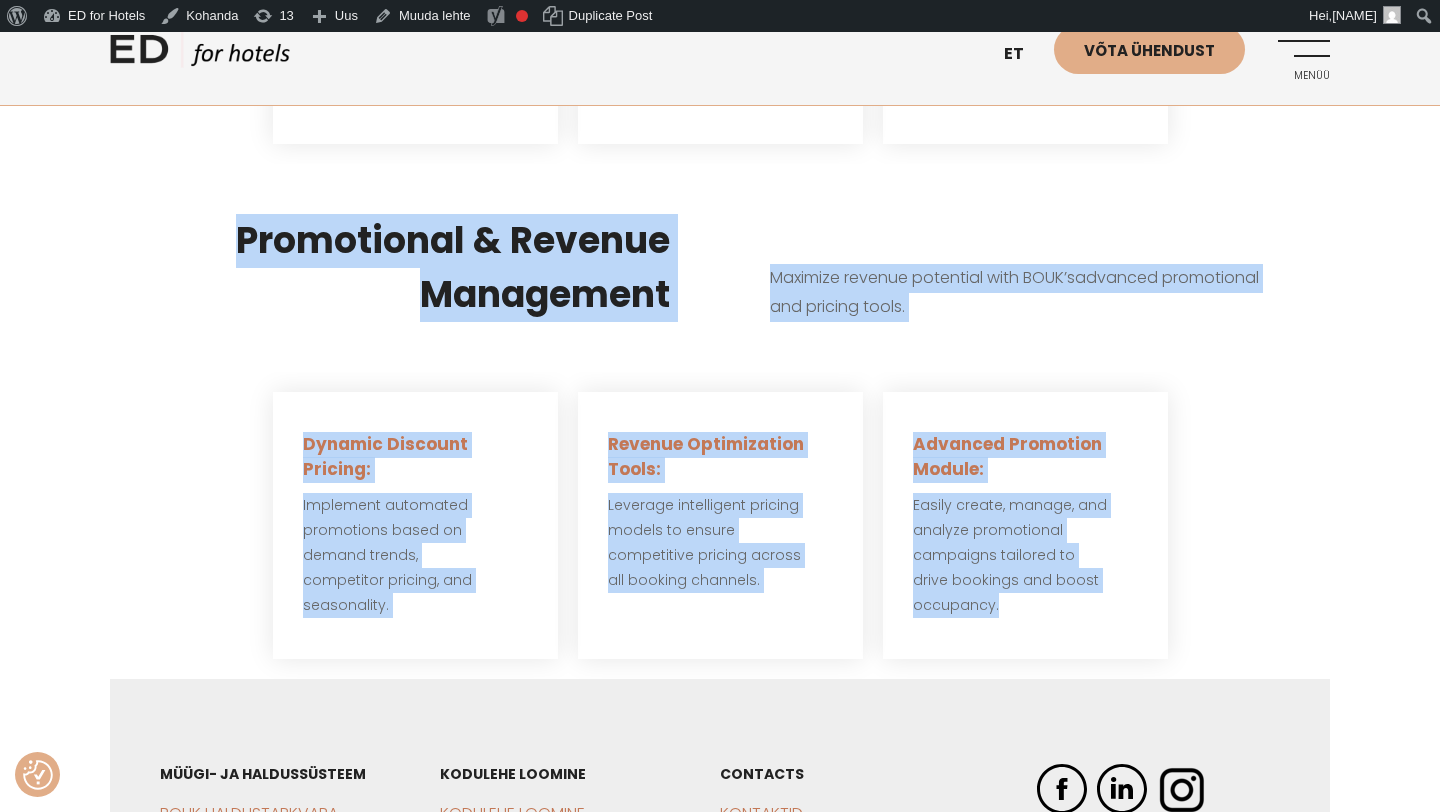 drag, startPoint x: 1011, startPoint y: 603, endPoint x: 199, endPoint y: 217, distance: 899.07733 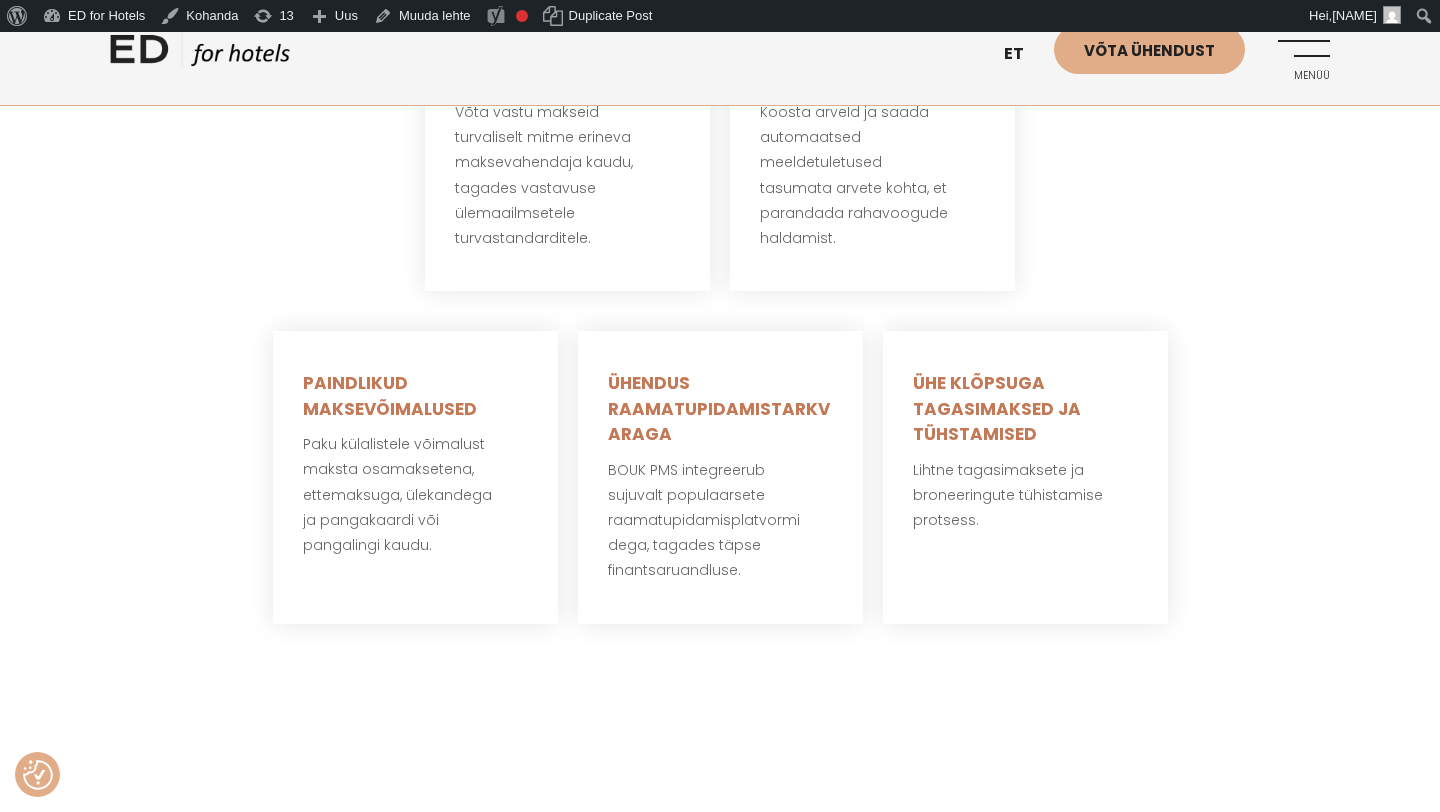 scroll, scrollTop: 3993, scrollLeft: 0, axis: vertical 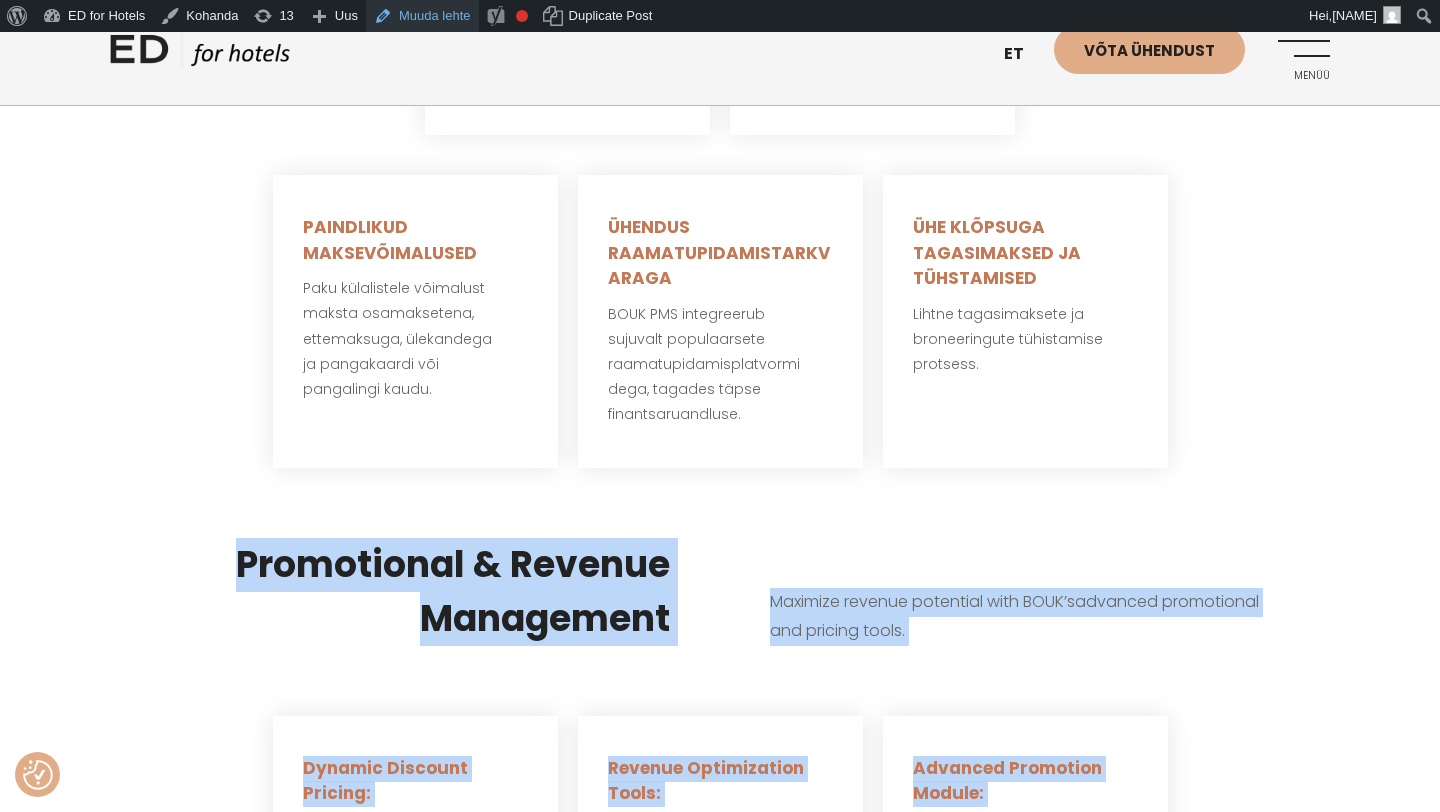 click on "Muuda lehte" at bounding box center (422, 16) 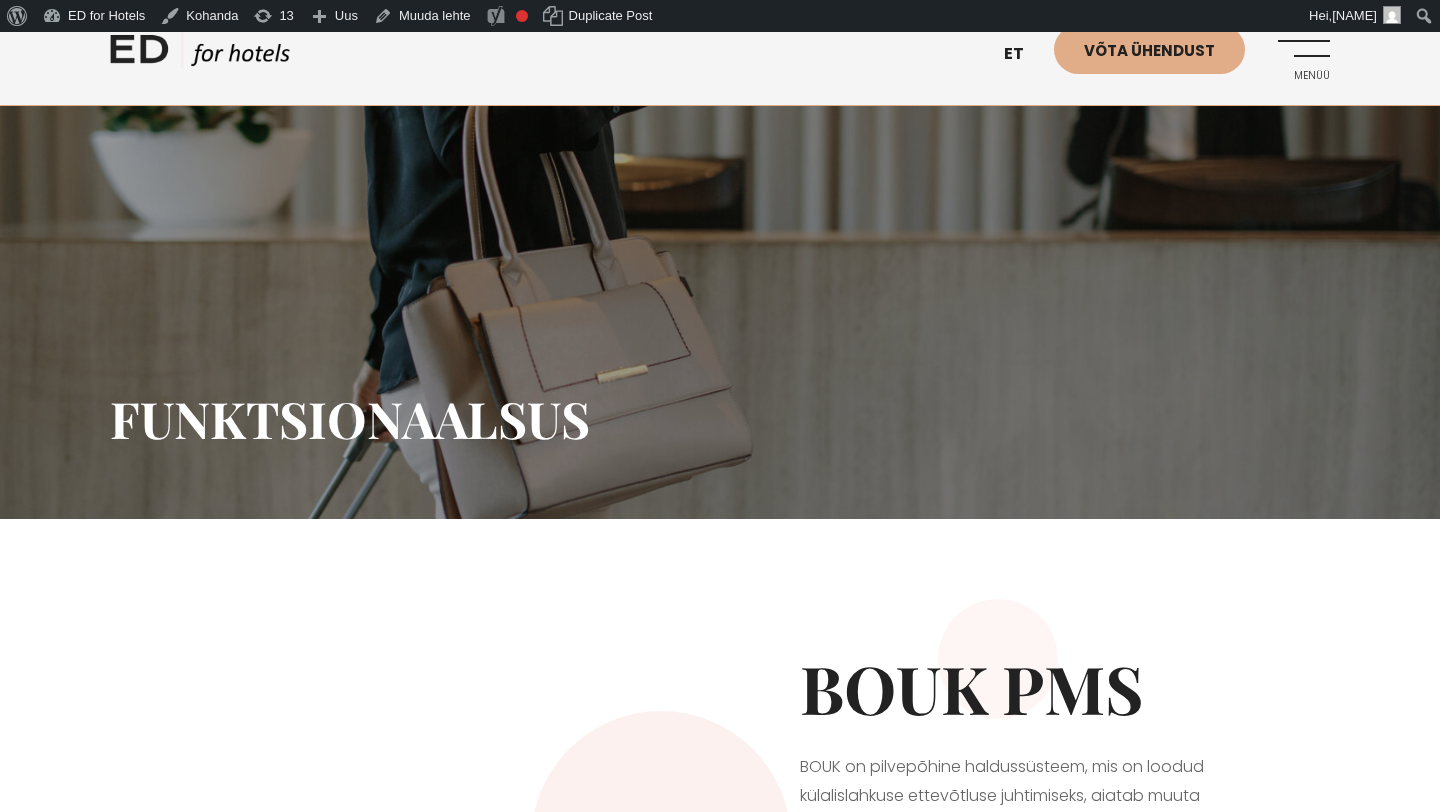 scroll, scrollTop: 0, scrollLeft: 0, axis: both 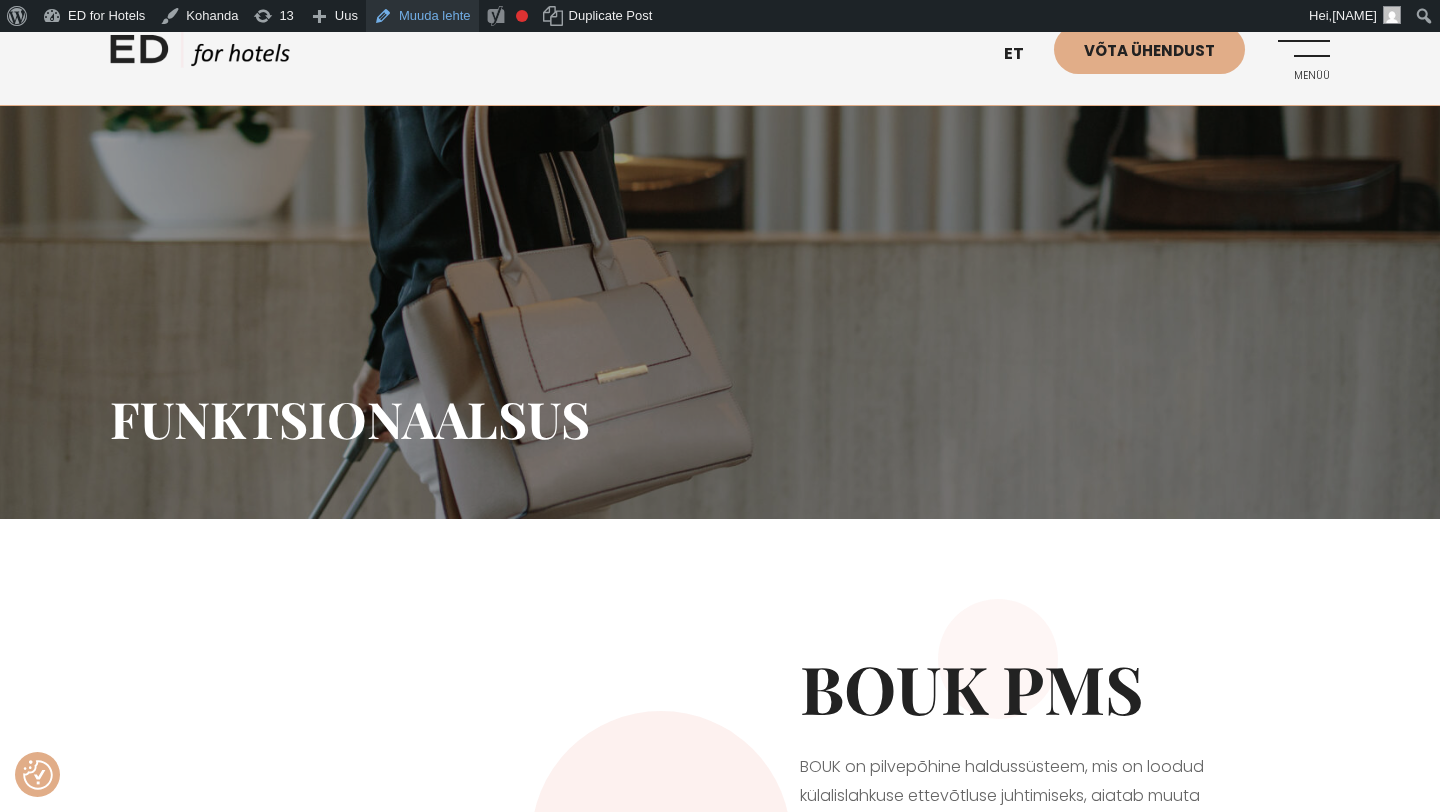 click on "Muuda lehte" at bounding box center [422, 16] 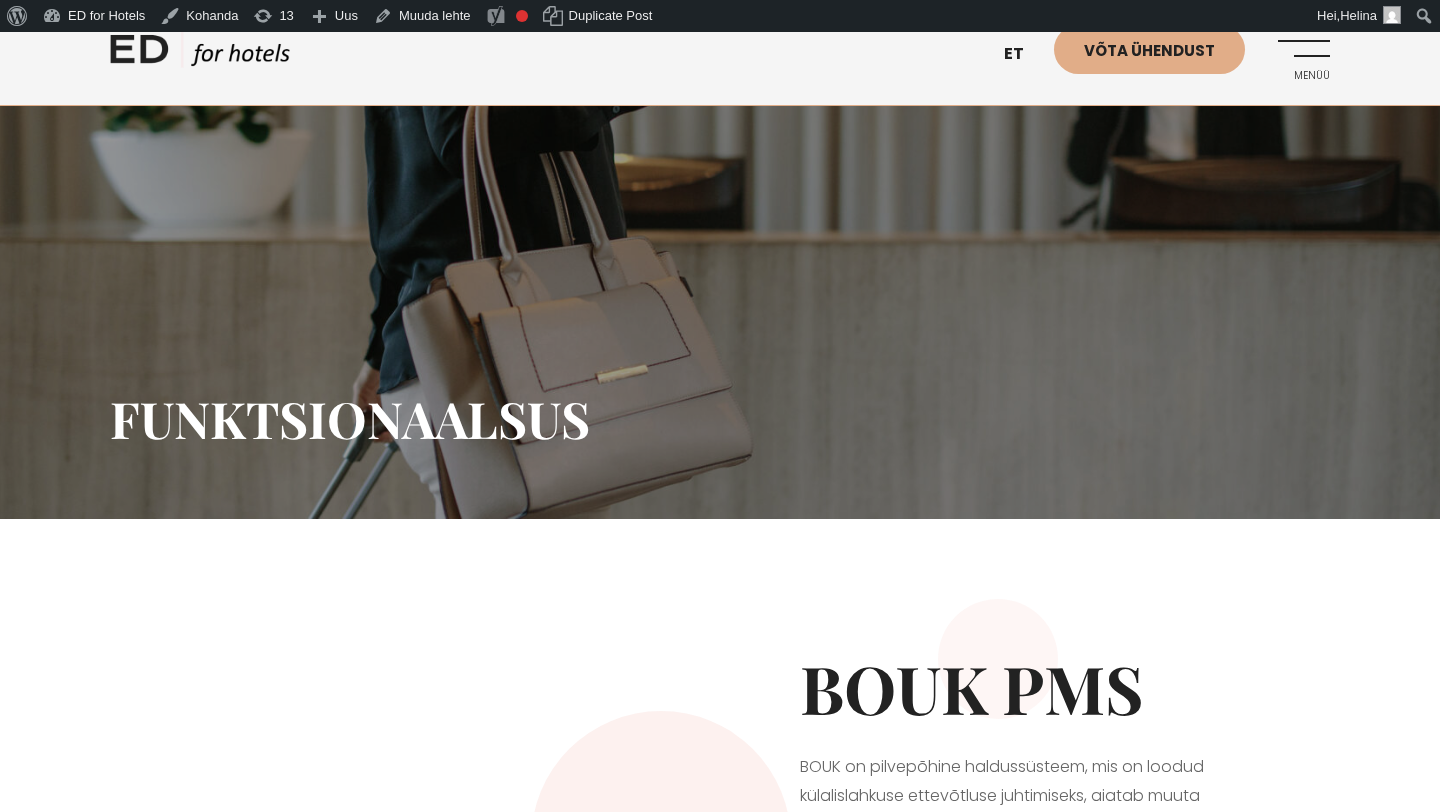 scroll, scrollTop: 0, scrollLeft: 0, axis: both 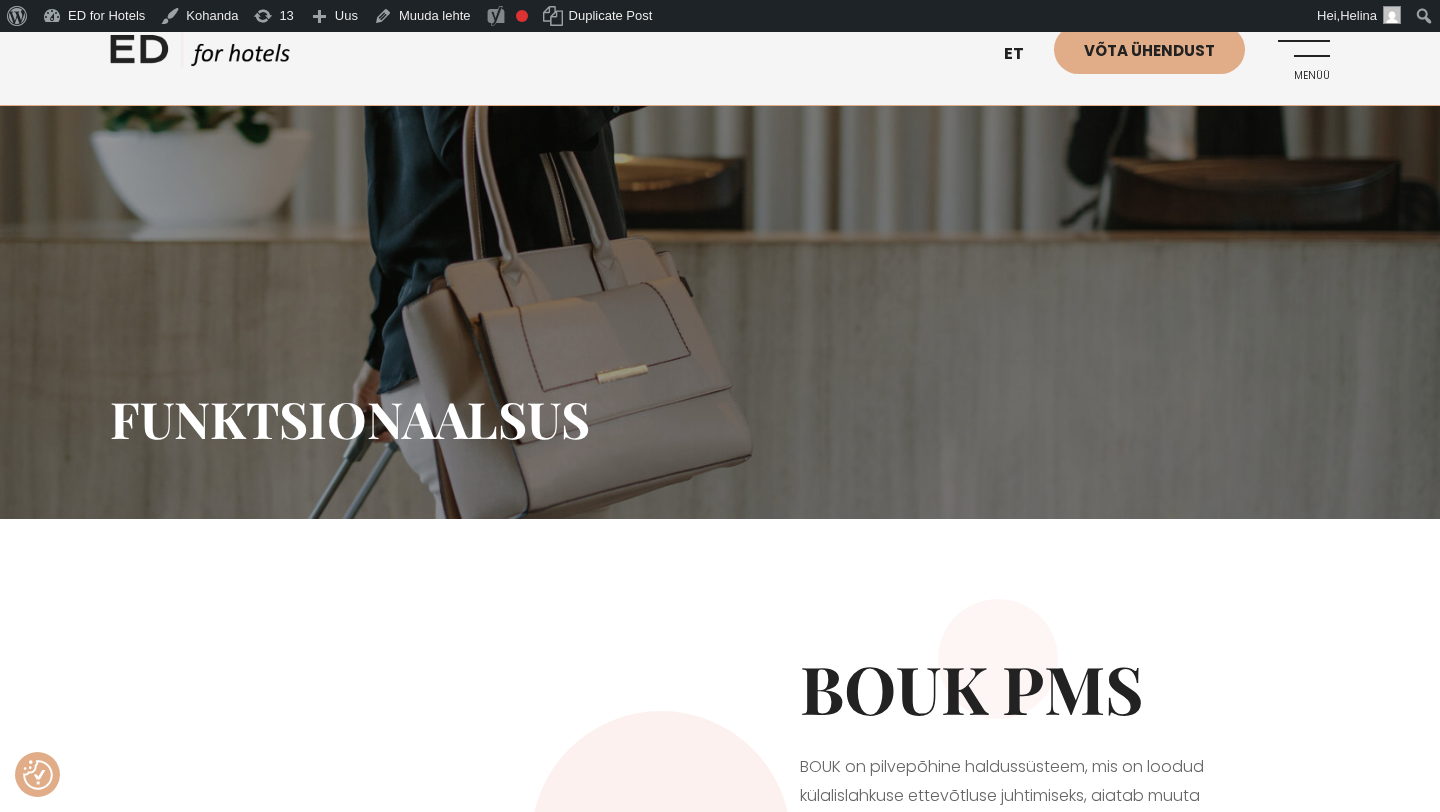 click on "Menüü" at bounding box center [1302, 52] 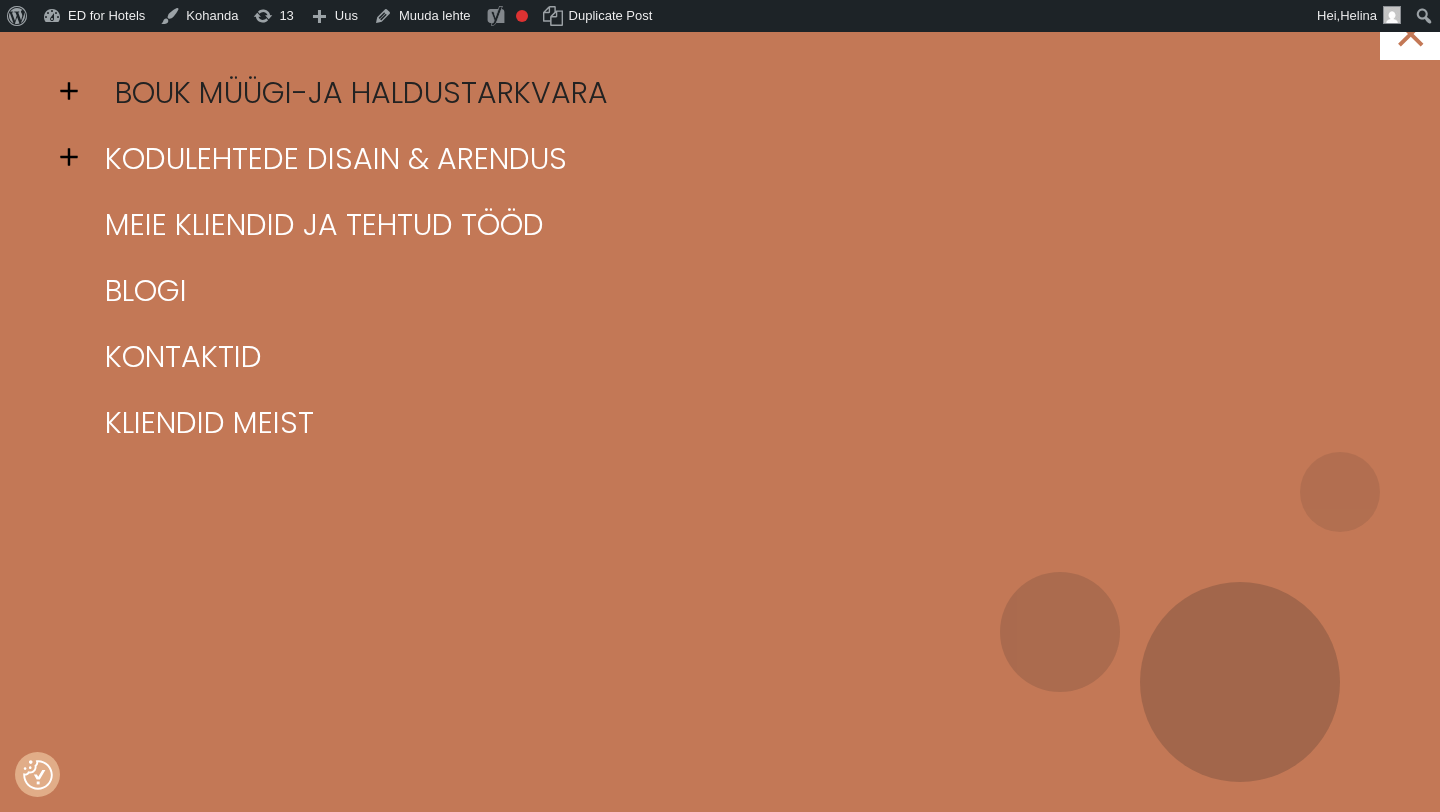click on "BOUK müügi-ja haldustarkvara" at bounding box center [745, 93] 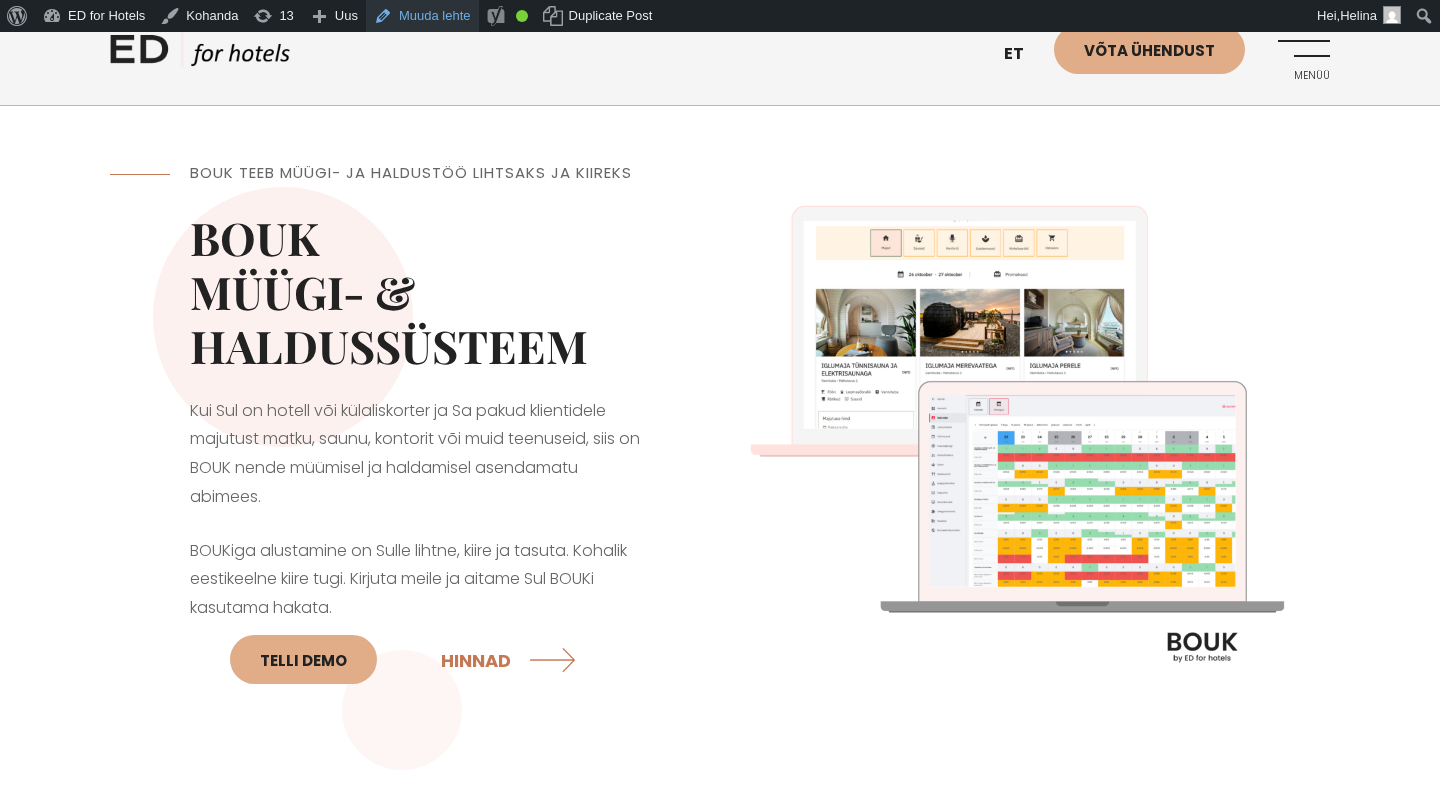 scroll, scrollTop: 0, scrollLeft: 0, axis: both 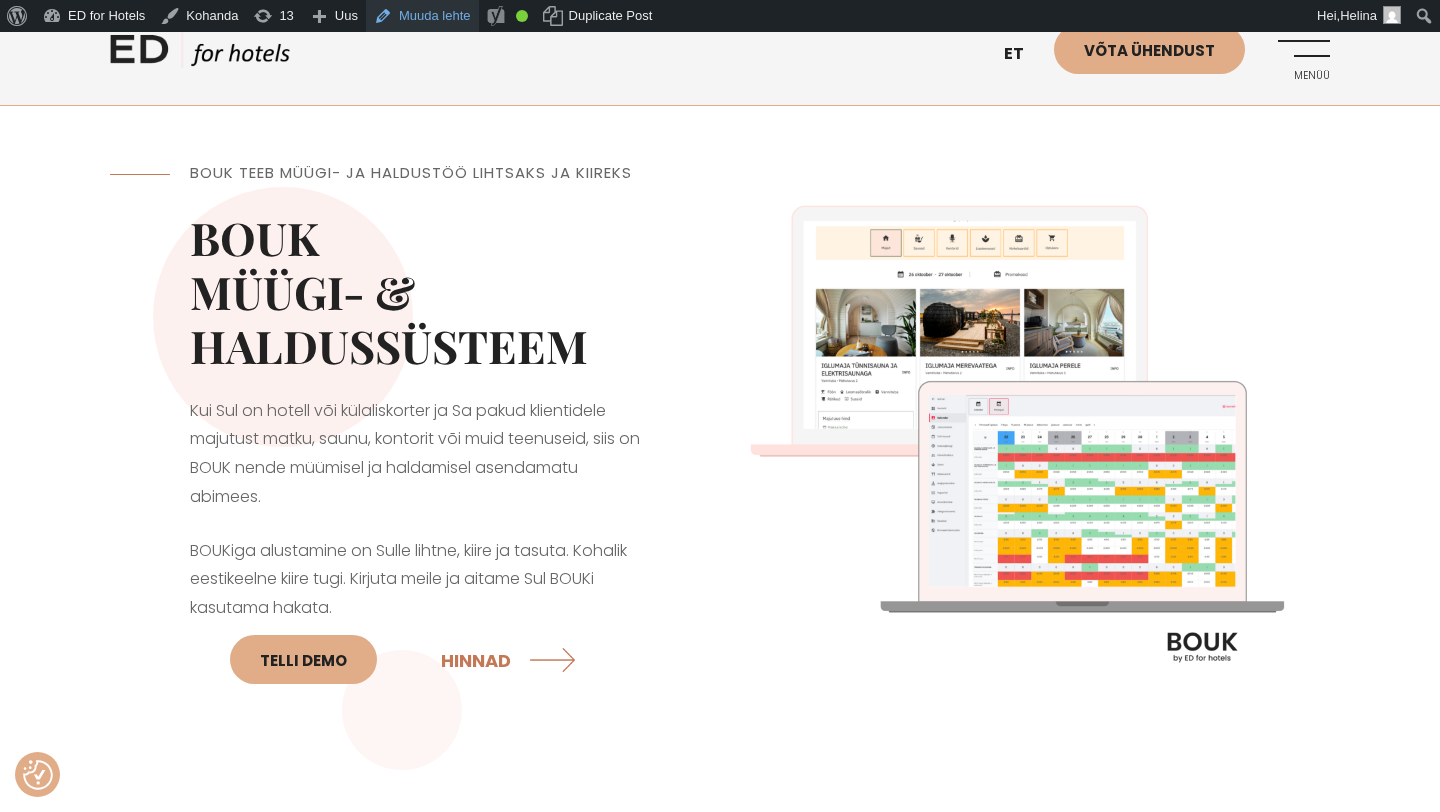 click on "Muuda lehte" at bounding box center (422, 16) 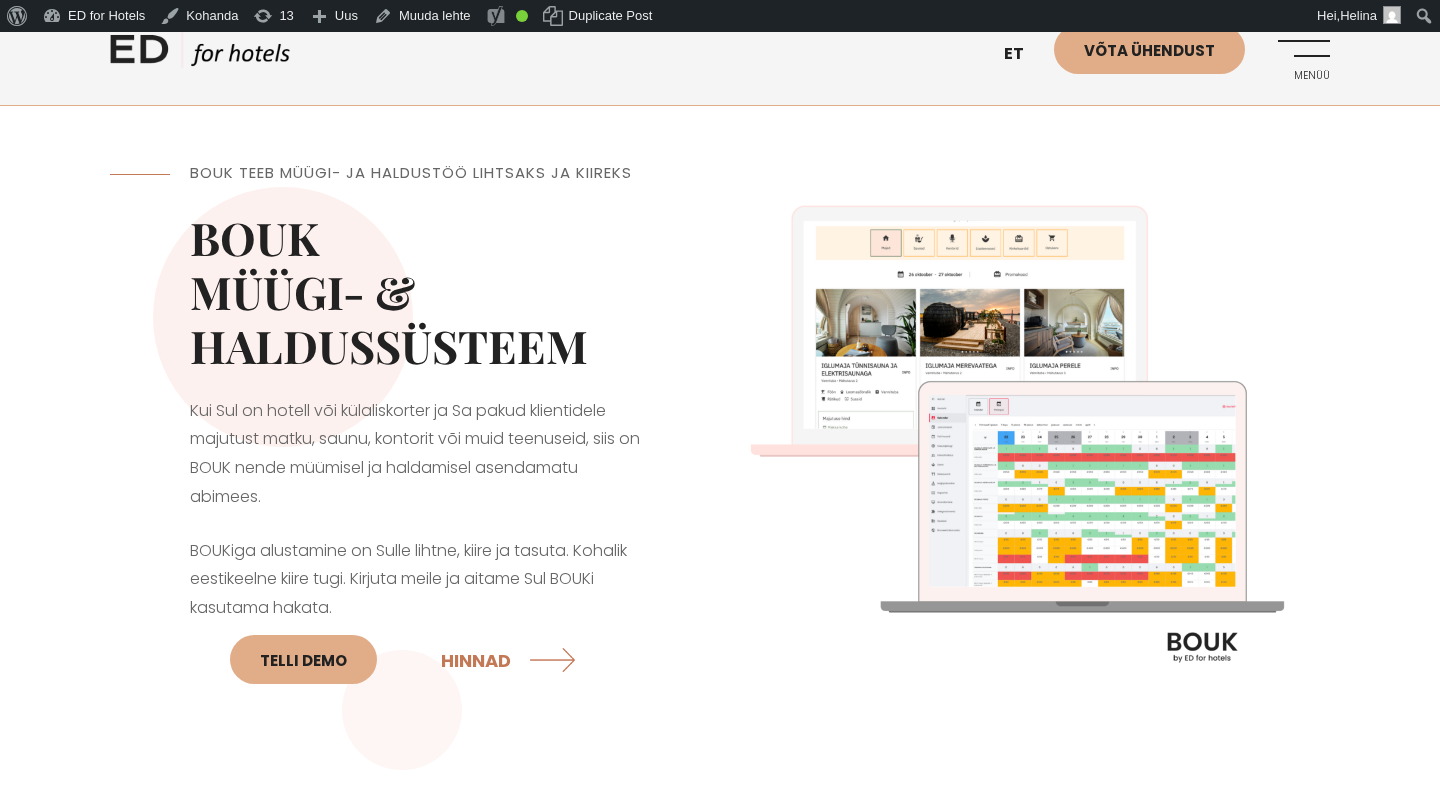 scroll, scrollTop: 0, scrollLeft: 0, axis: both 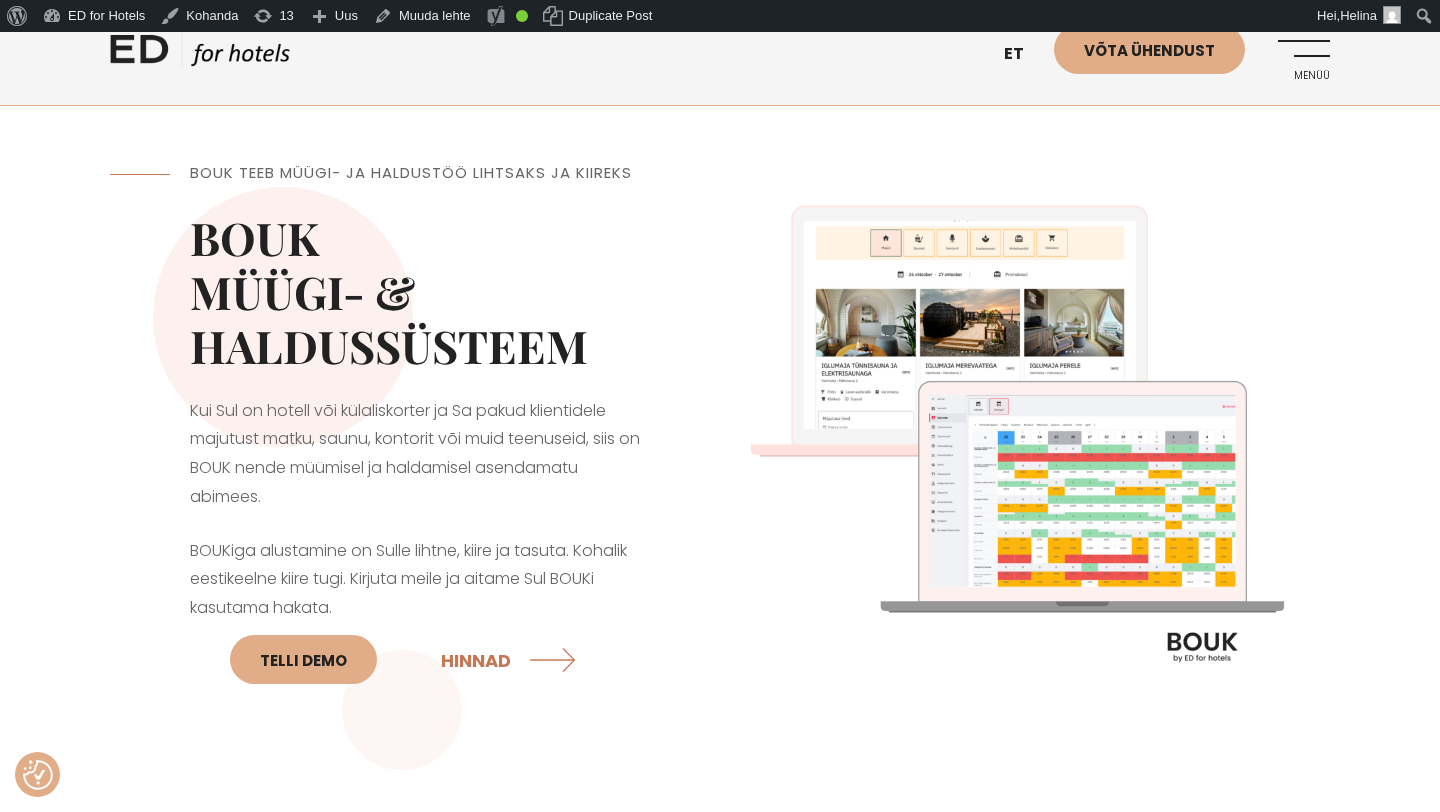 click on "Menüü" at bounding box center [1302, 52] 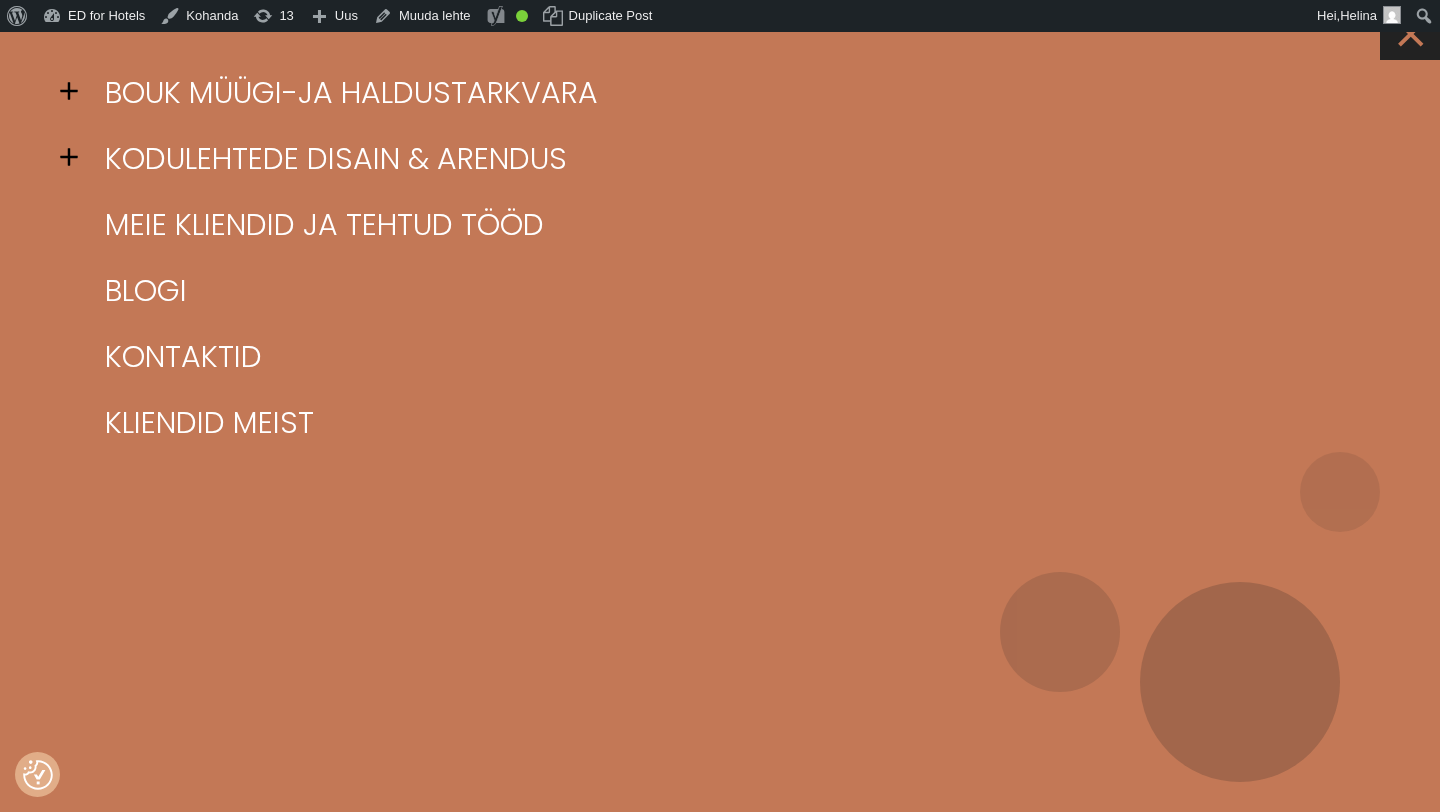 click on "×" at bounding box center [1410, 30] 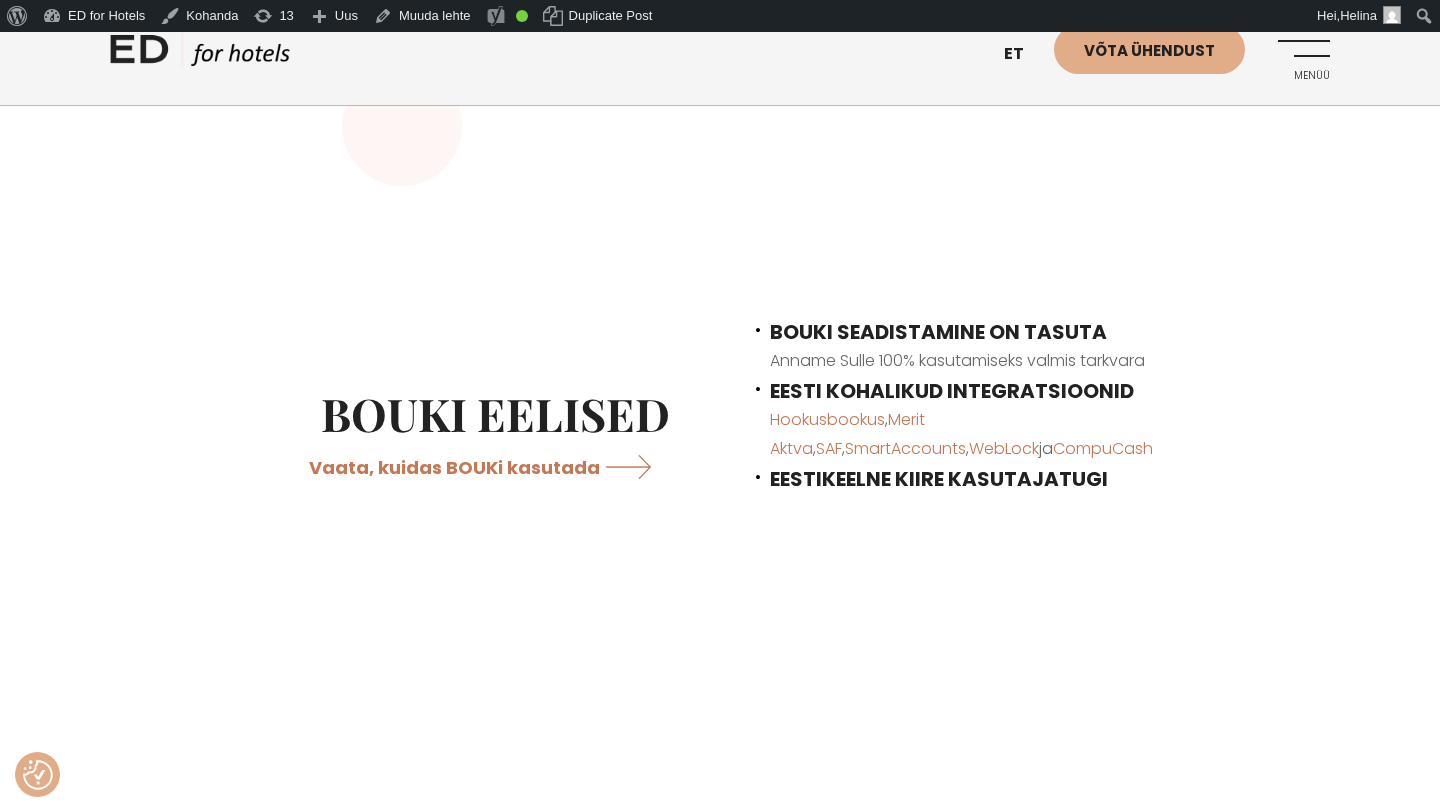 scroll, scrollTop: 927, scrollLeft: 0, axis: vertical 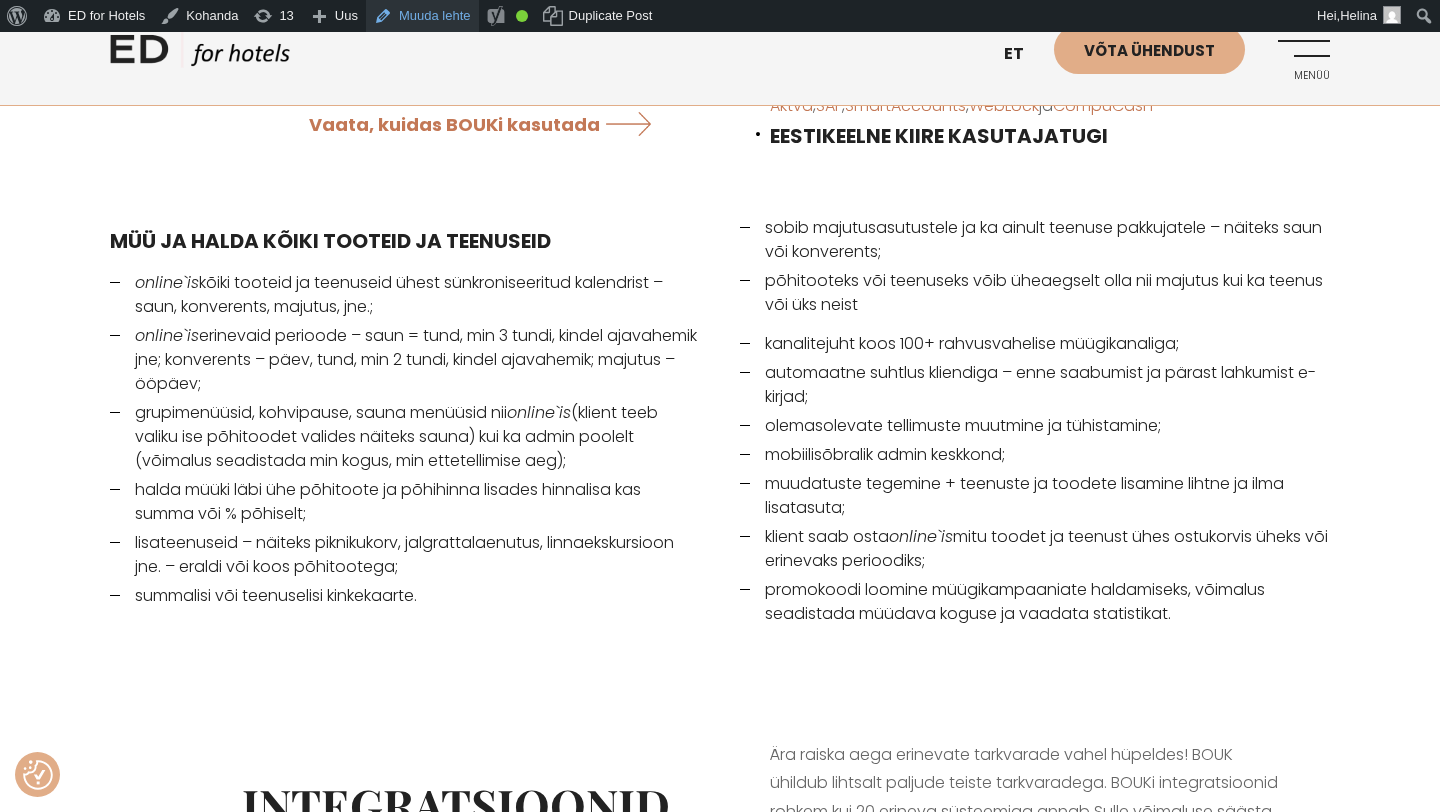 click on "Muuda lehte" at bounding box center [422, 16] 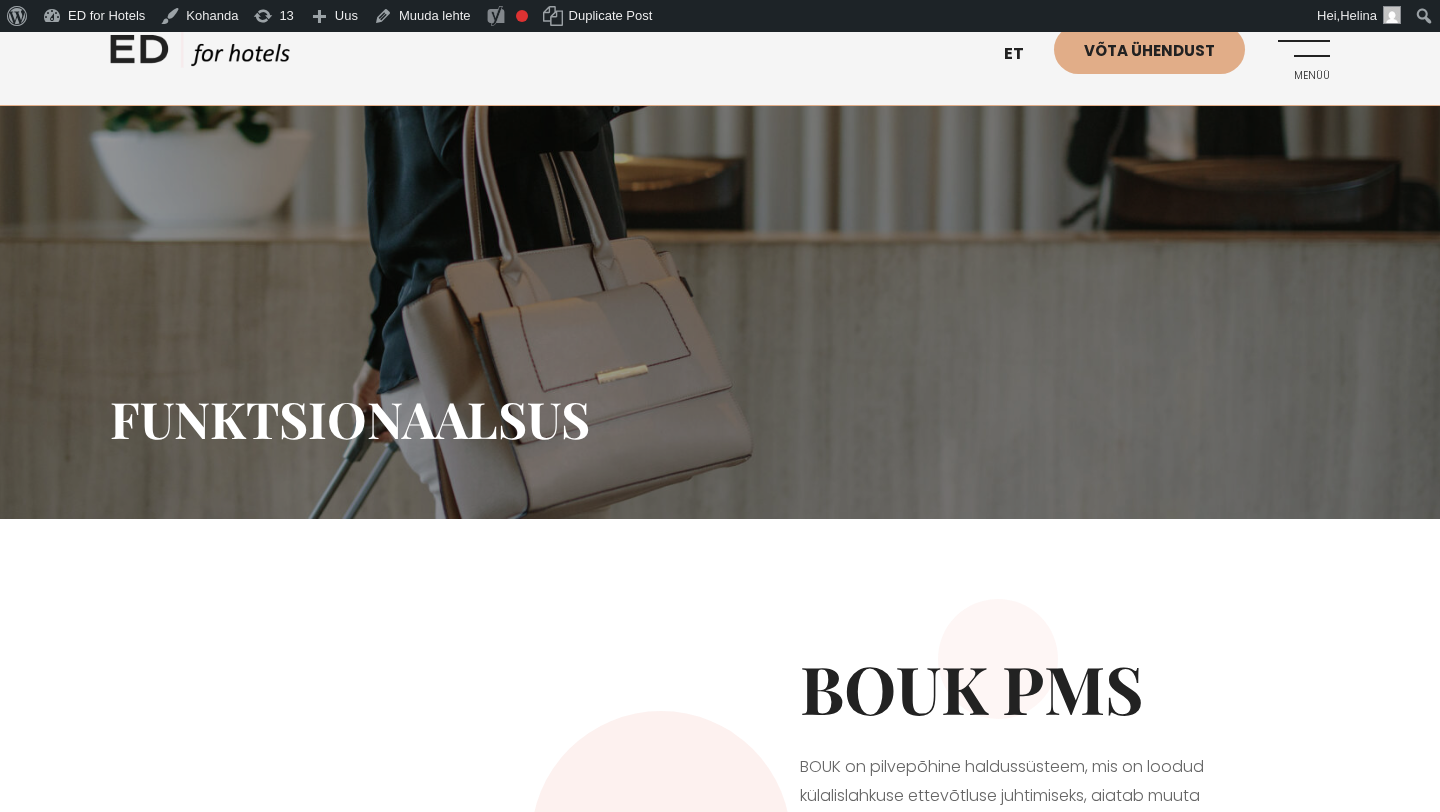 scroll, scrollTop: 0, scrollLeft: 0, axis: both 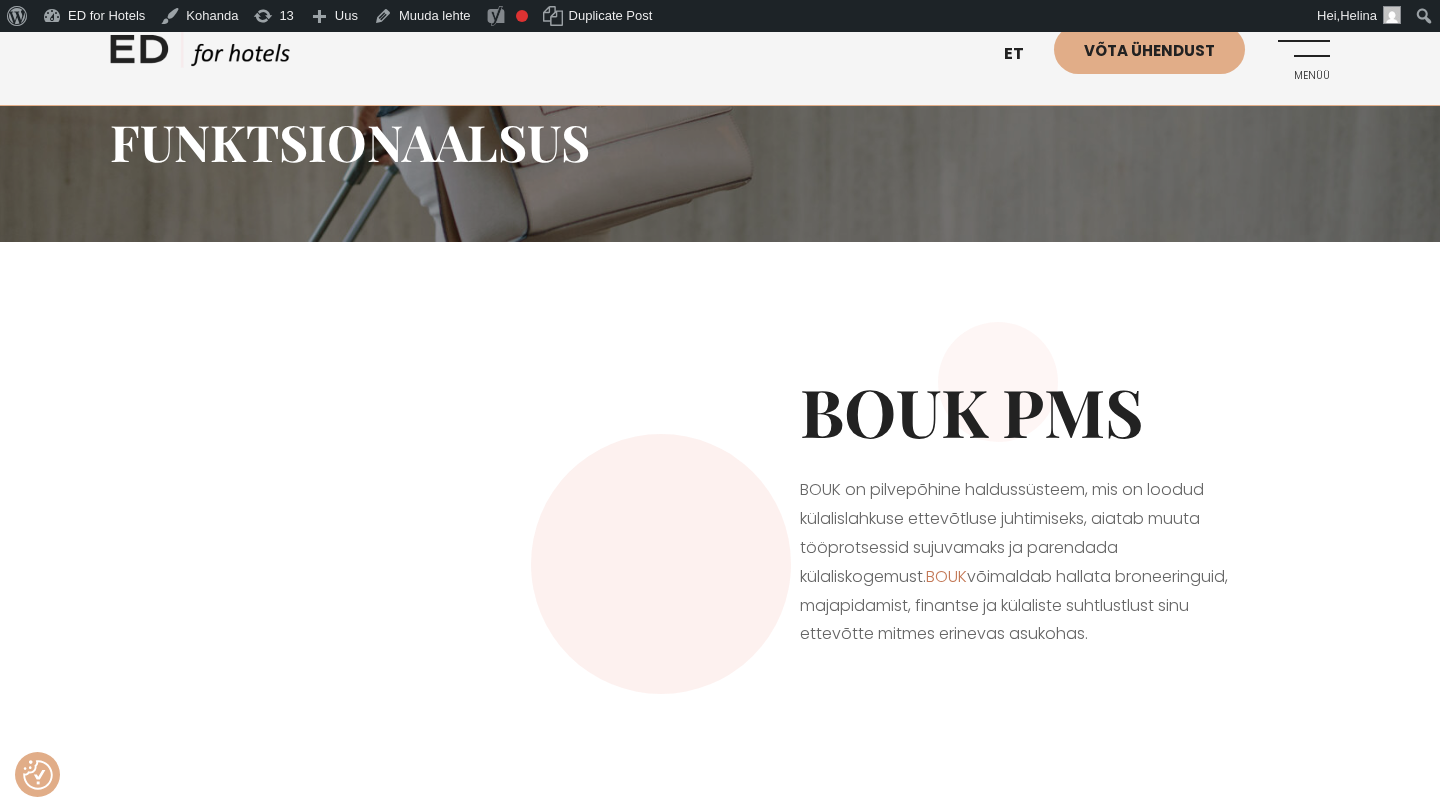 drag, startPoint x: 1098, startPoint y: 636, endPoint x: 892, endPoint y: 567, distance: 217.2487 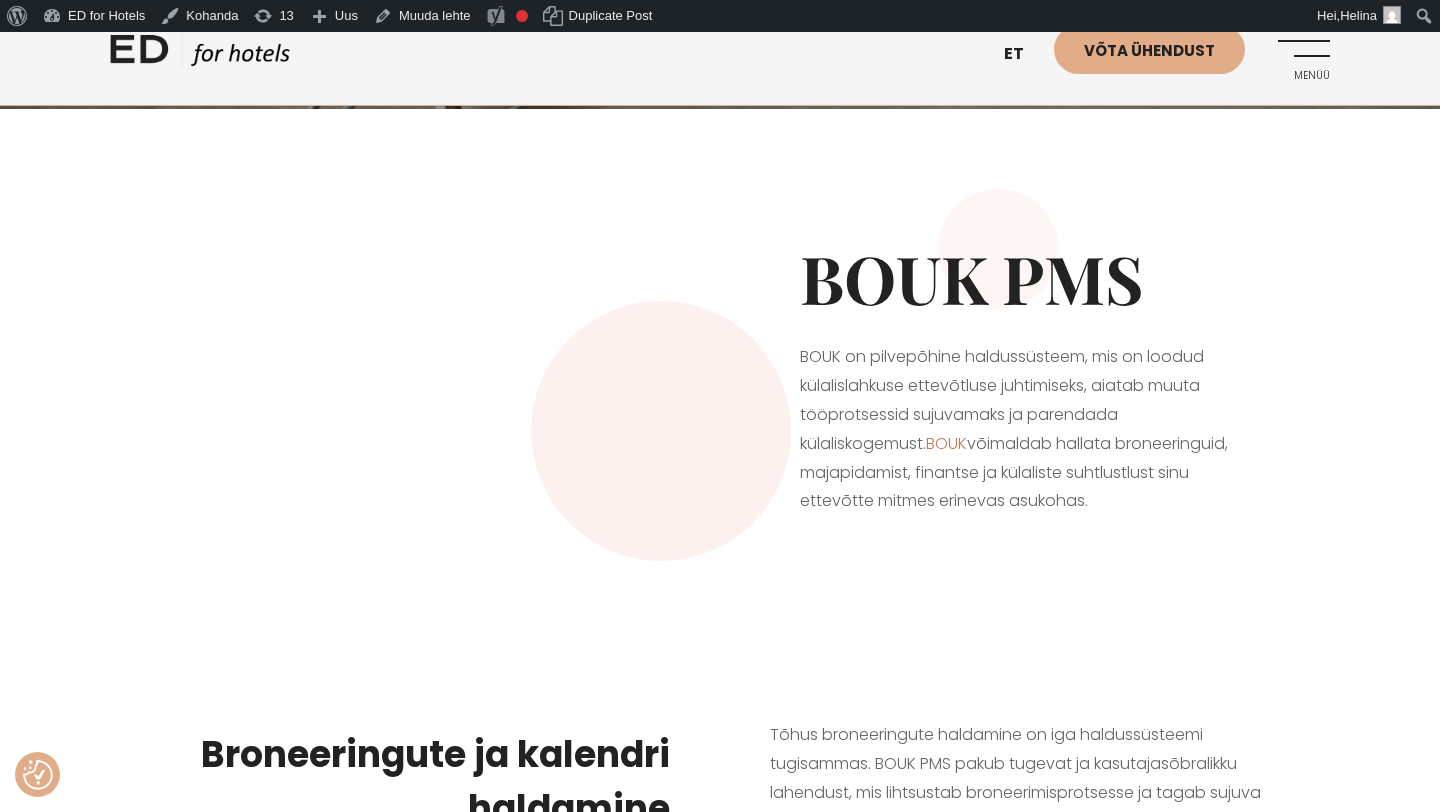 scroll, scrollTop: 367, scrollLeft: 0, axis: vertical 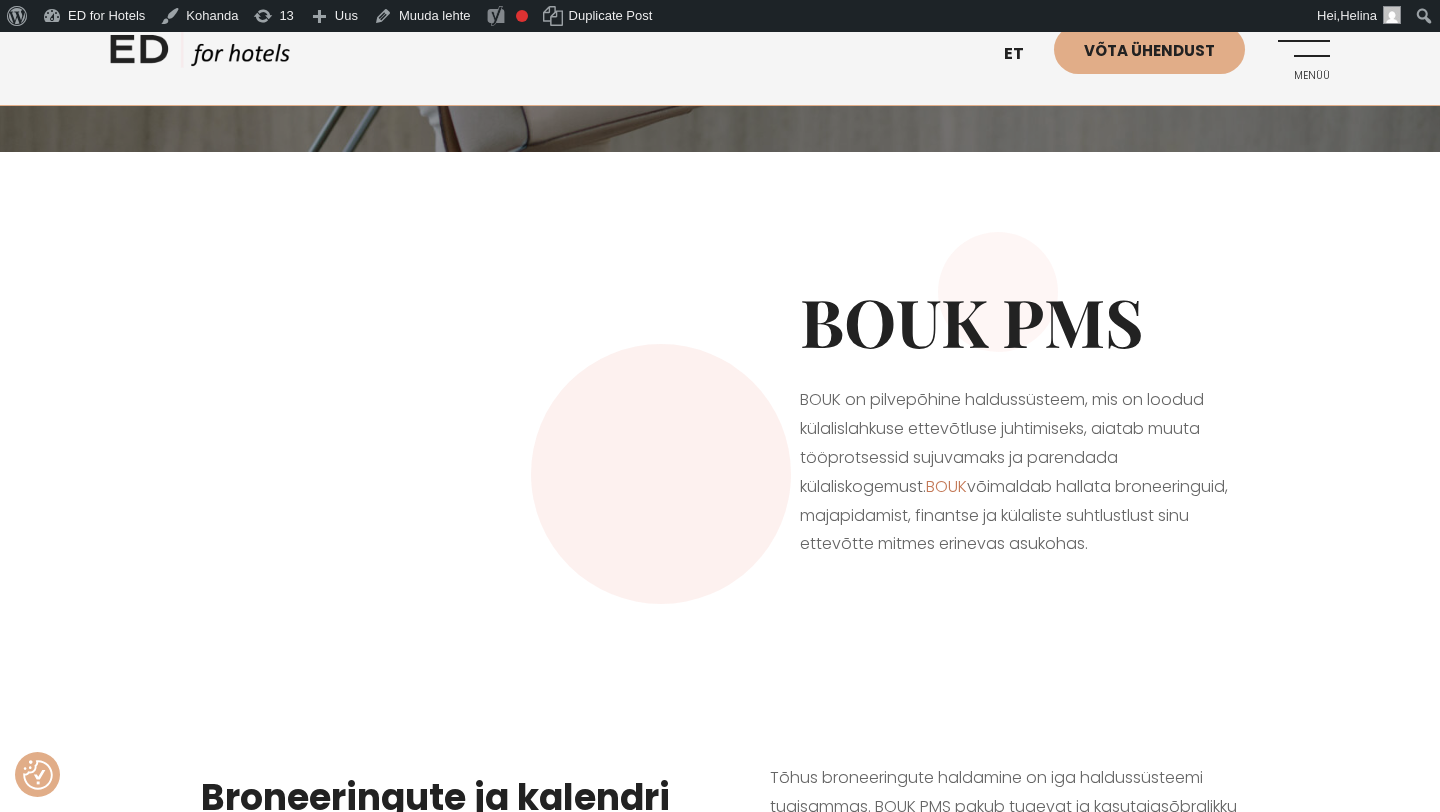 drag, startPoint x: 1122, startPoint y: 532, endPoint x: 777, endPoint y: 412, distance: 365.27386 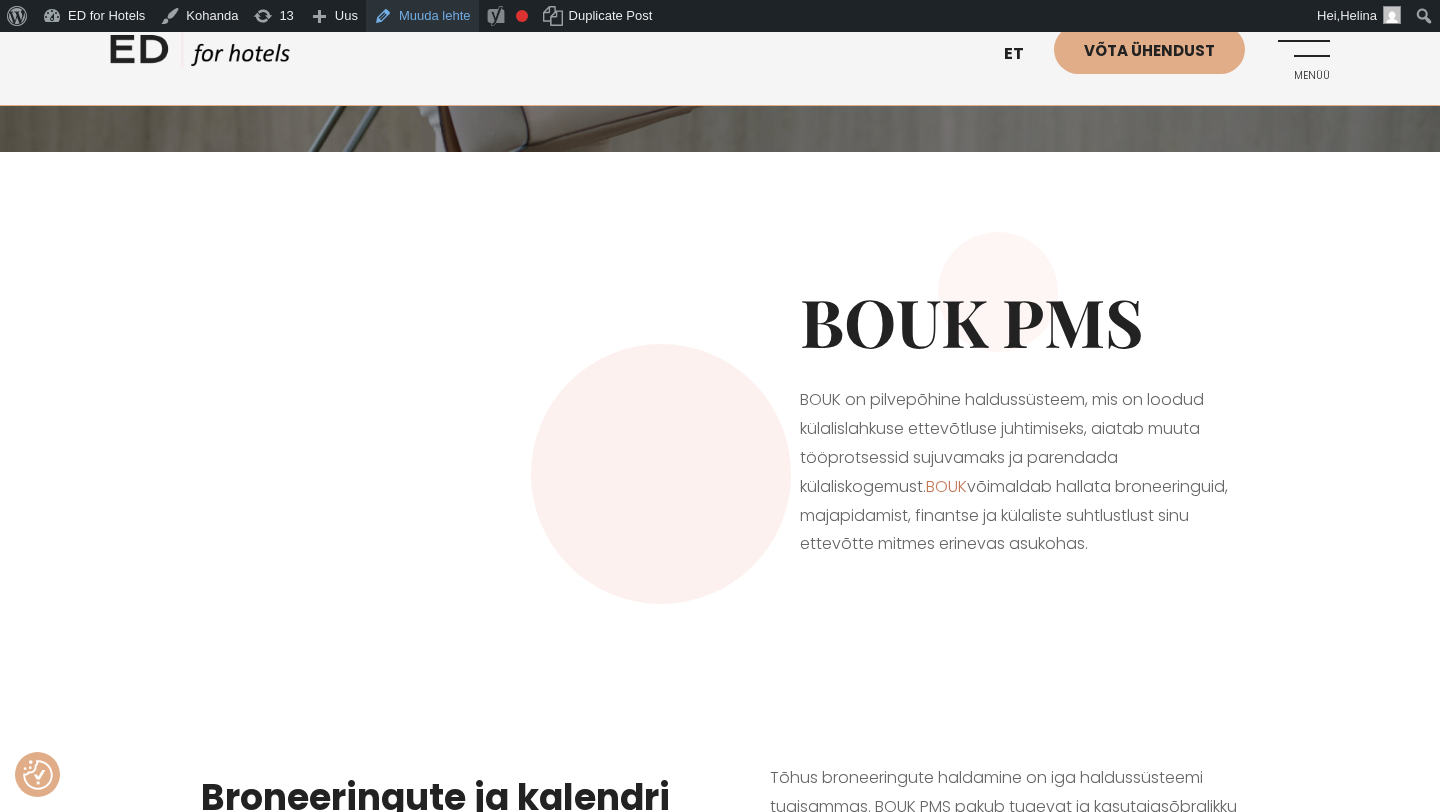 click on "Muuda lehte" at bounding box center [422, 16] 